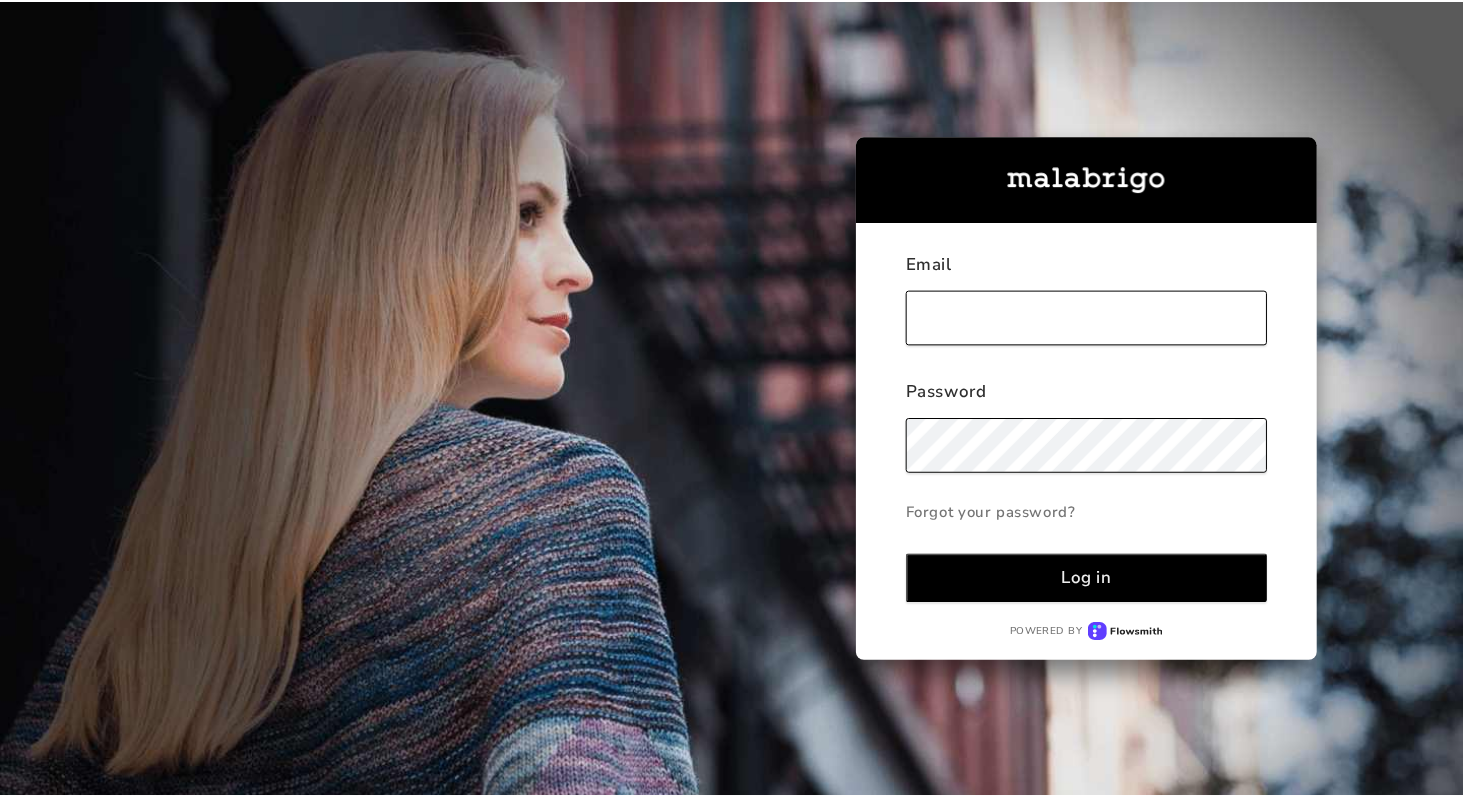 scroll, scrollTop: 0, scrollLeft: 0, axis: both 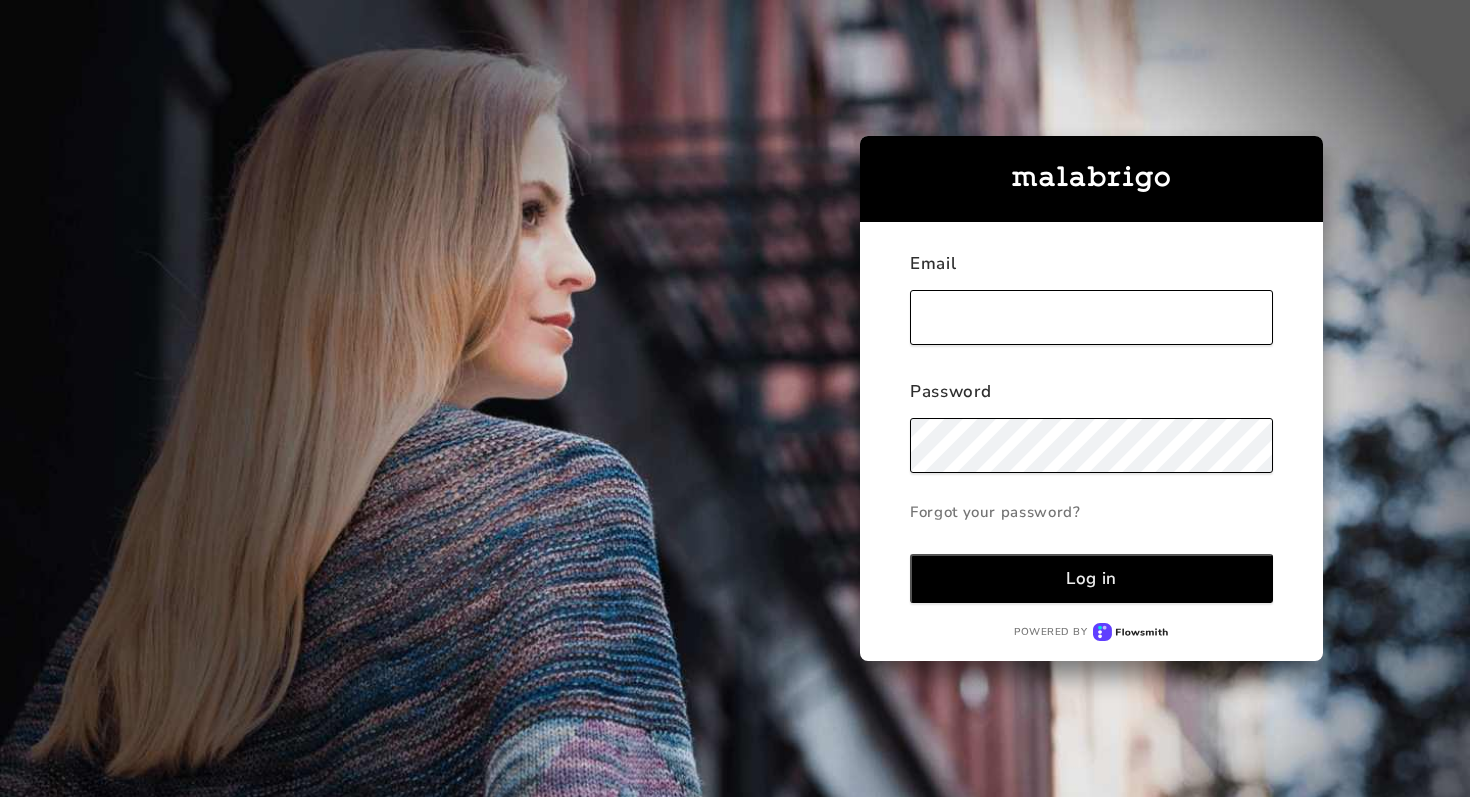 type on "[EMAIL]" 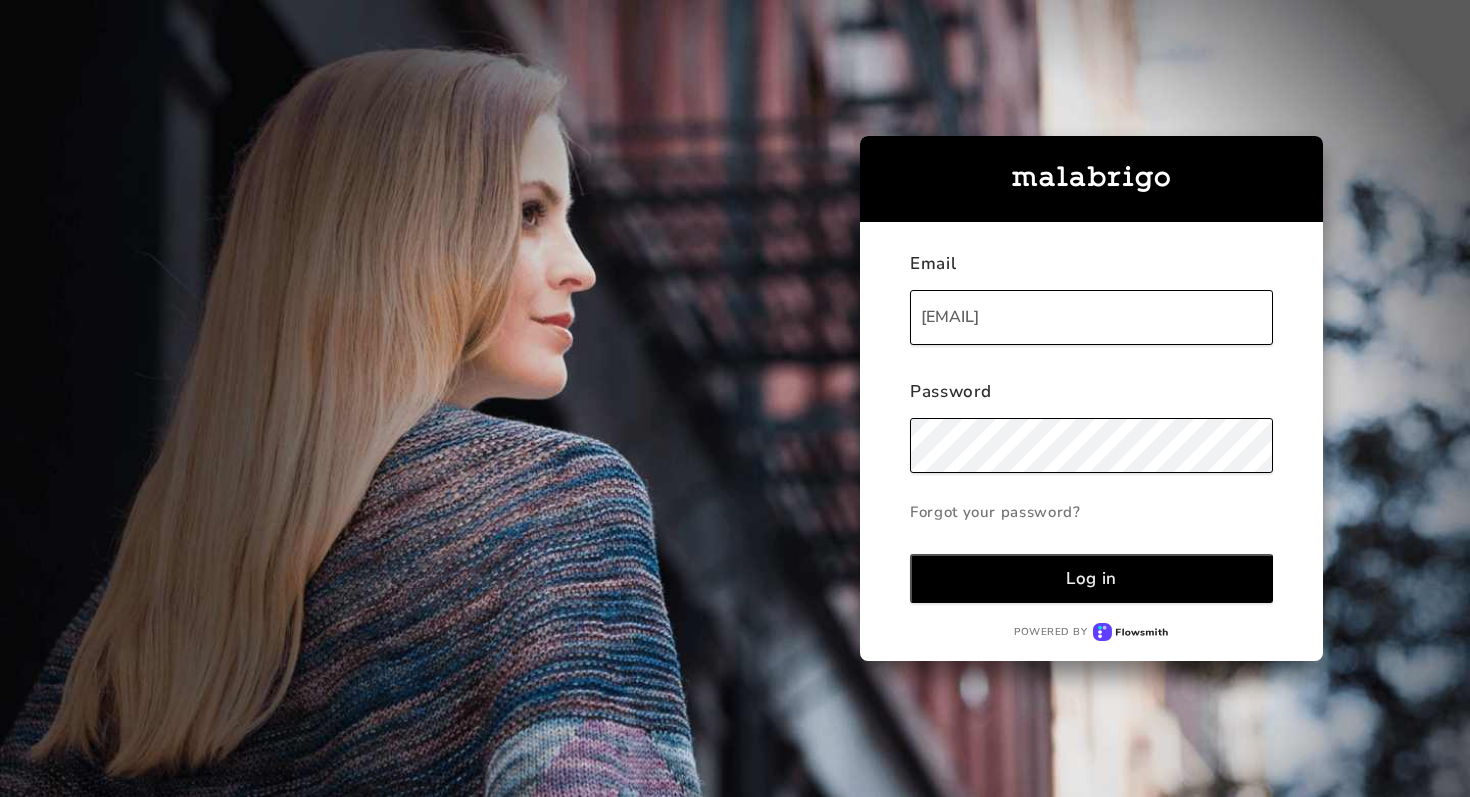 click on "Log in" at bounding box center [1091, 578] 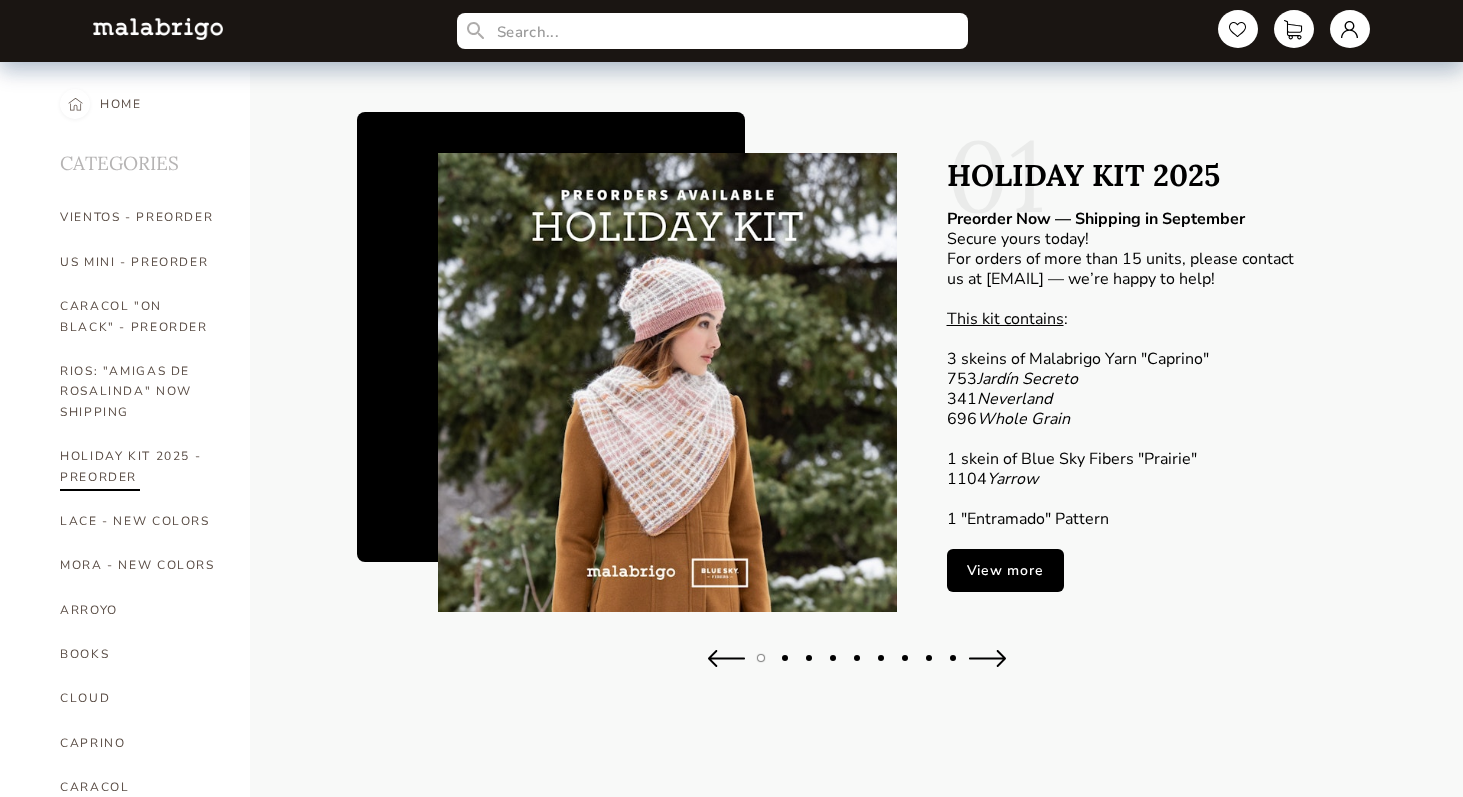 click on "HOLIDAY KIT 2025 - PREORDER" at bounding box center [140, 466] 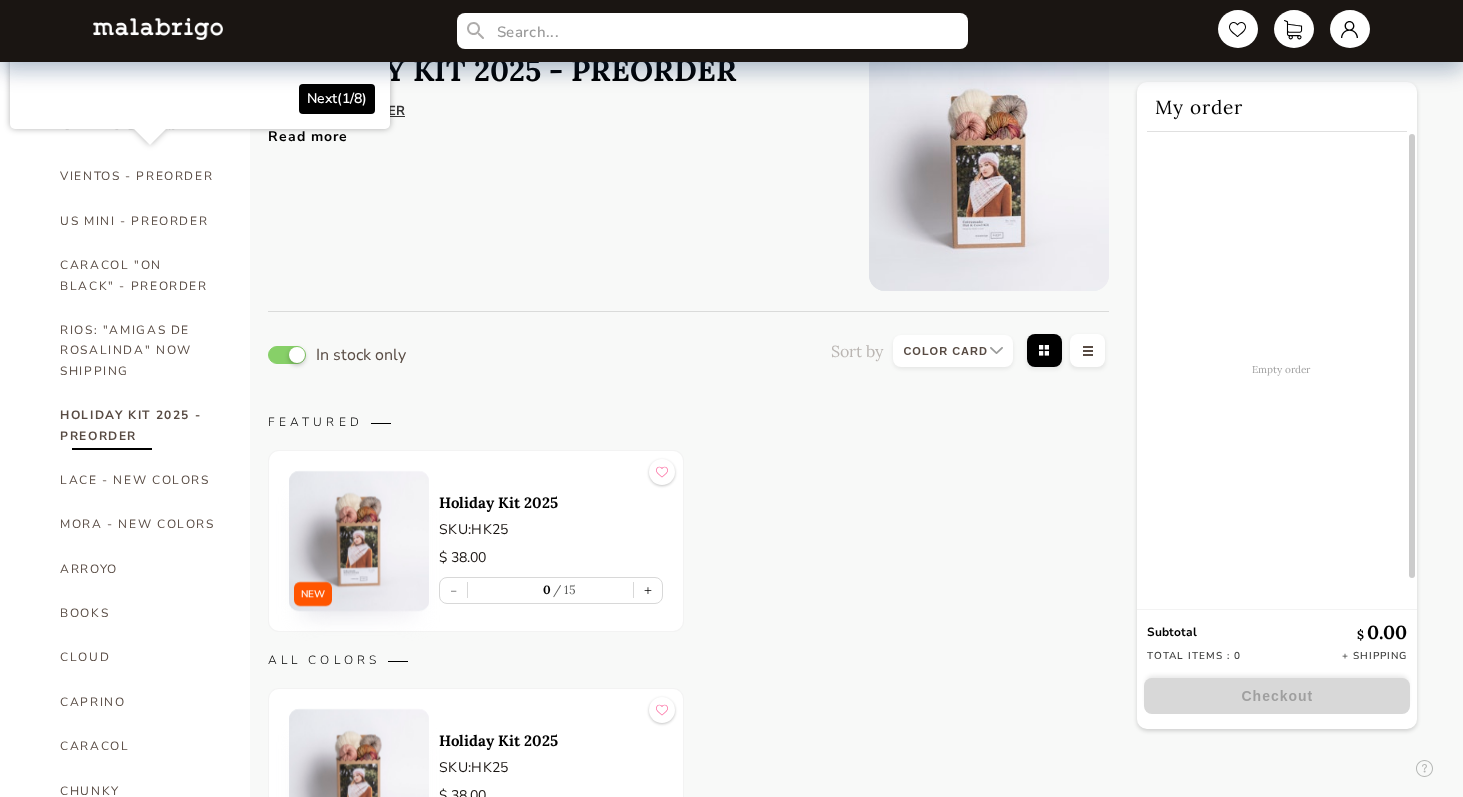 scroll, scrollTop: 275, scrollLeft: 0, axis: vertical 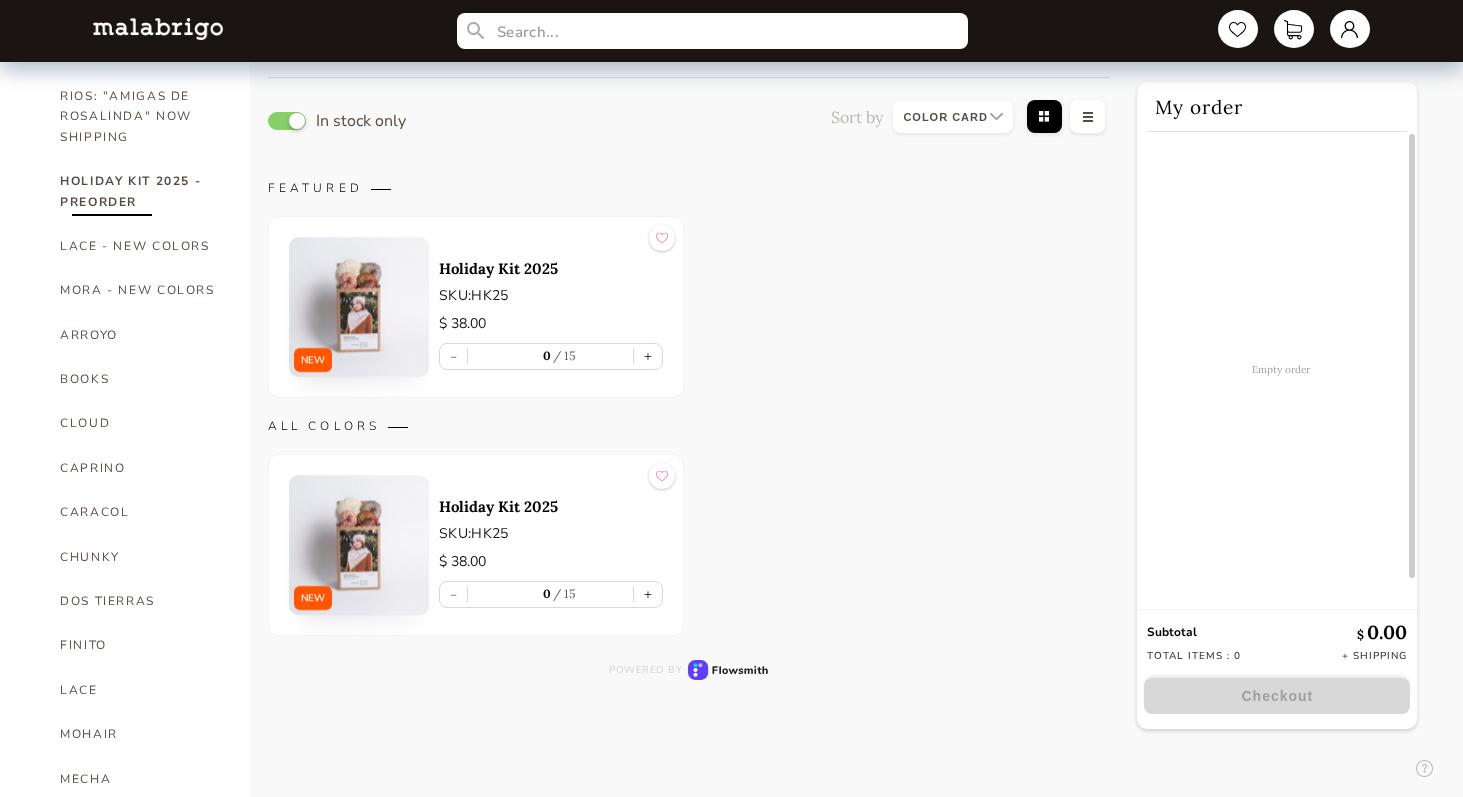 click at bounding box center [359, 307] 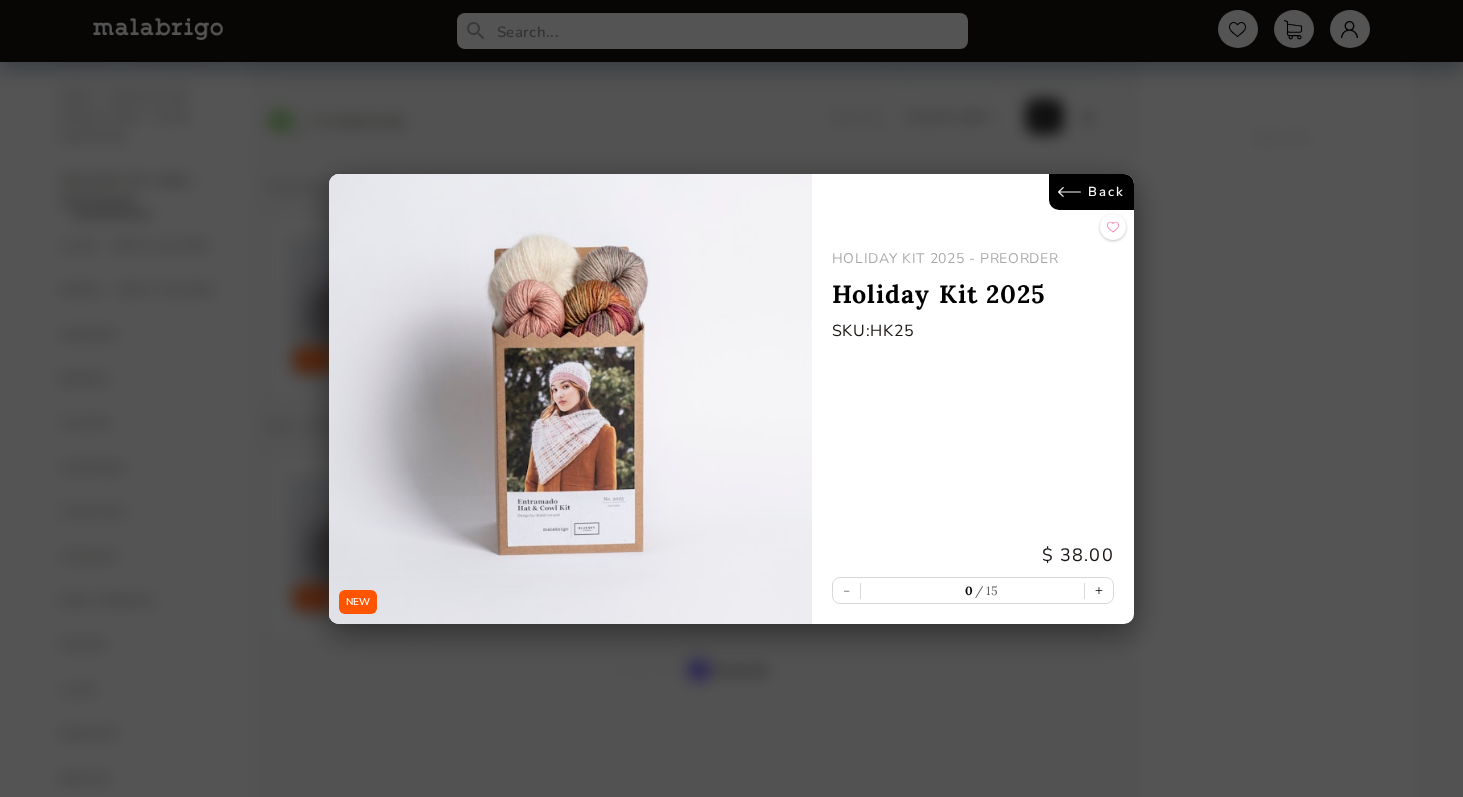 click at bounding box center (570, 399) 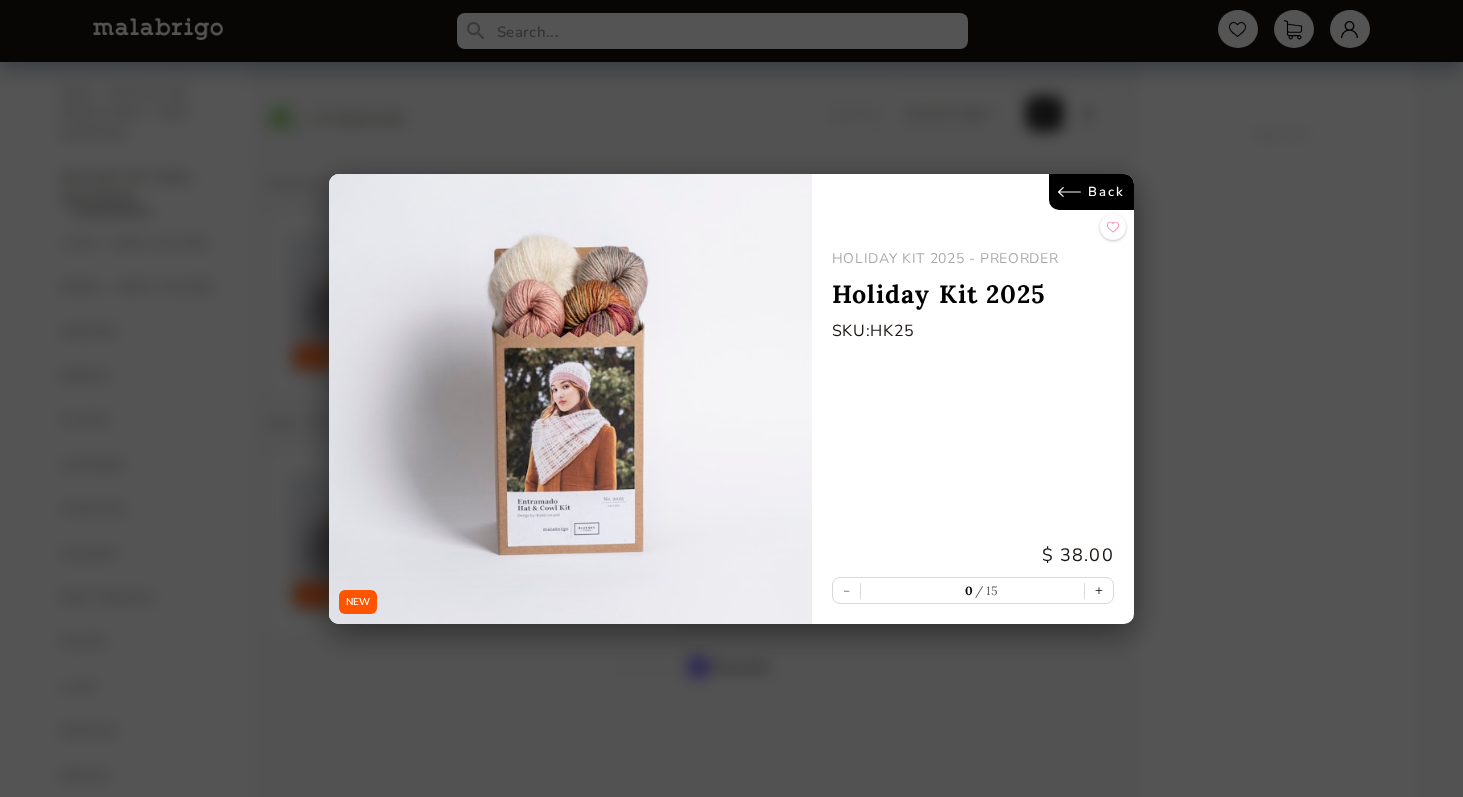 scroll, scrollTop: 279, scrollLeft: 0, axis: vertical 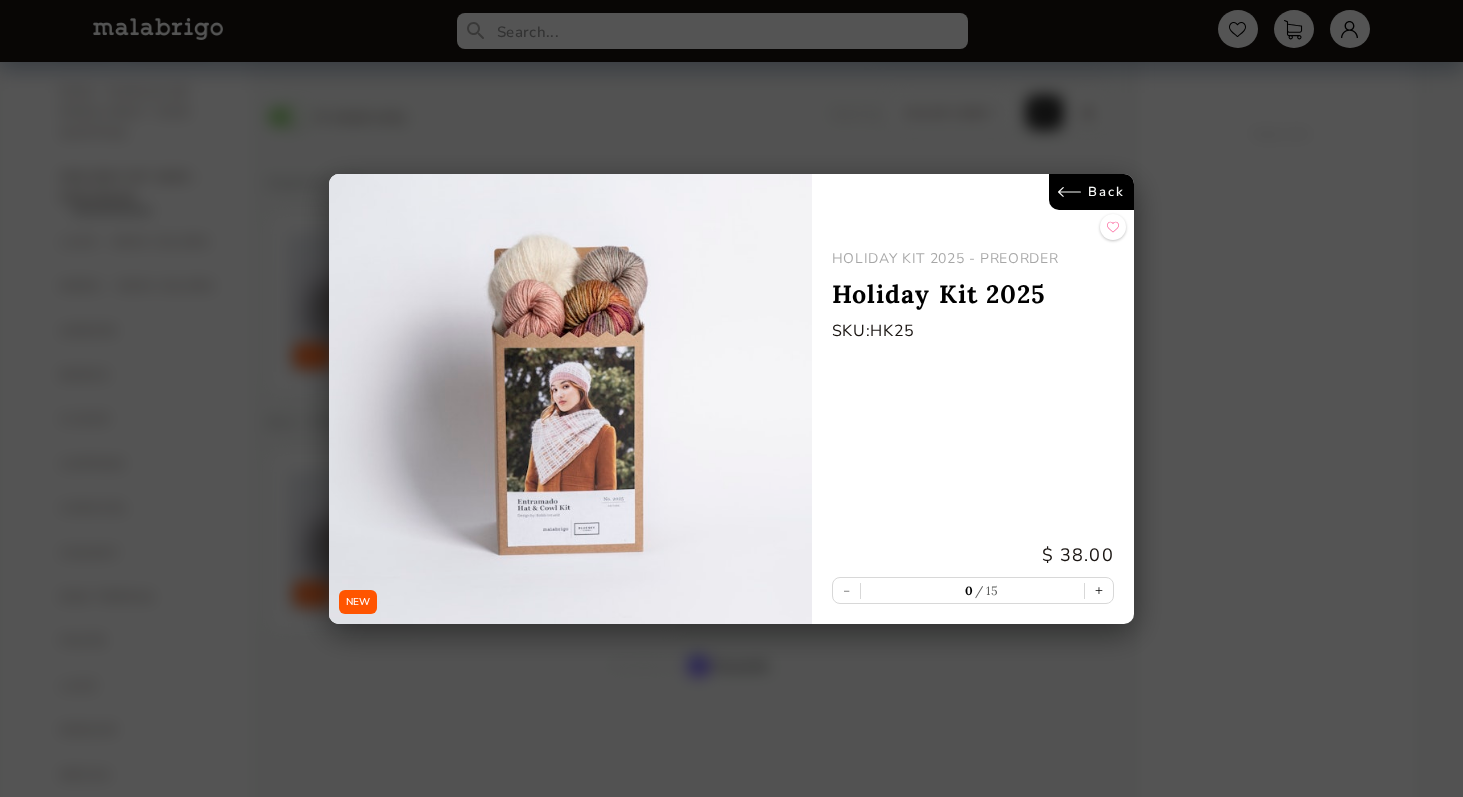 click on "Back" at bounding box center (1091, 192) 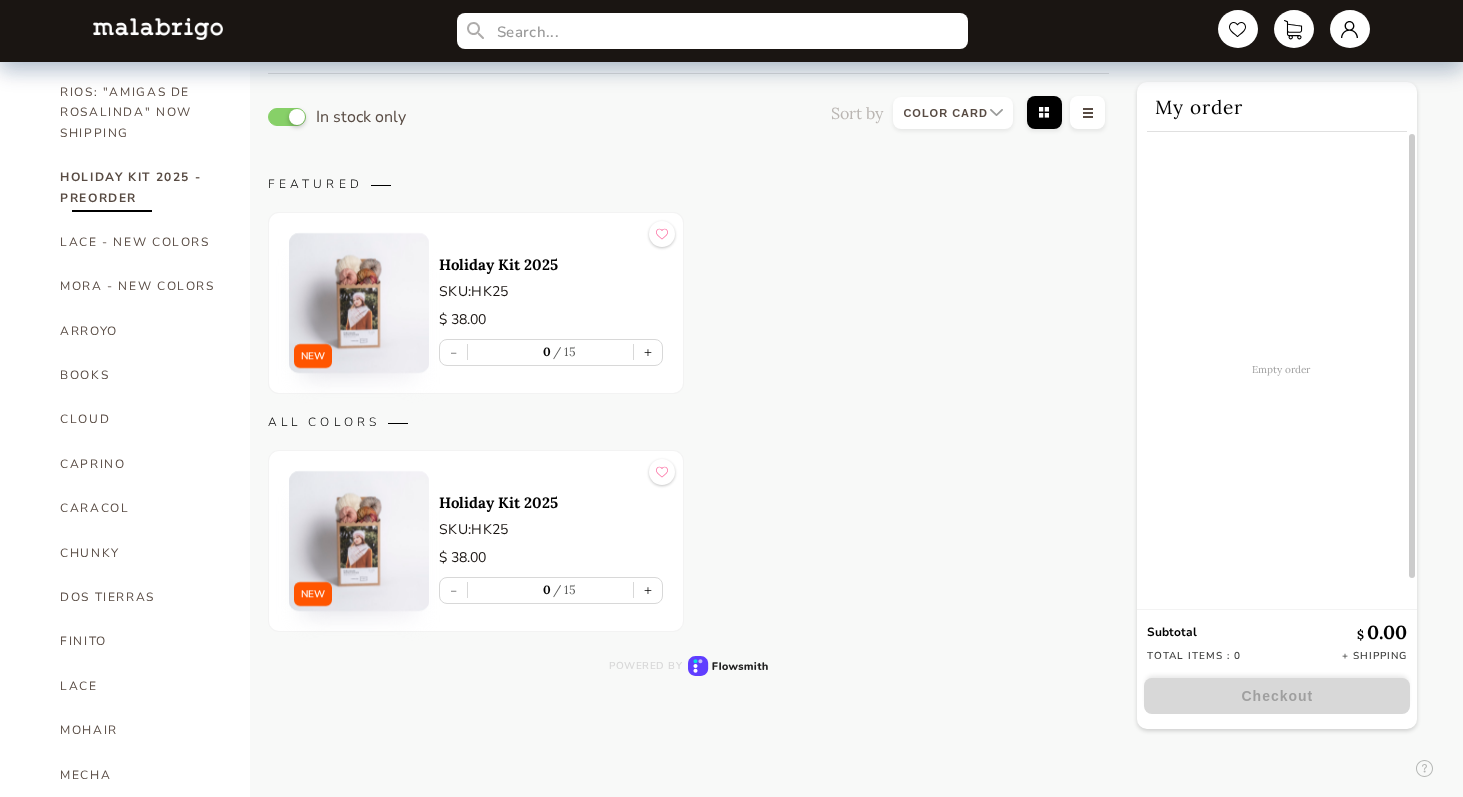 click at bounding box center (359, 541) 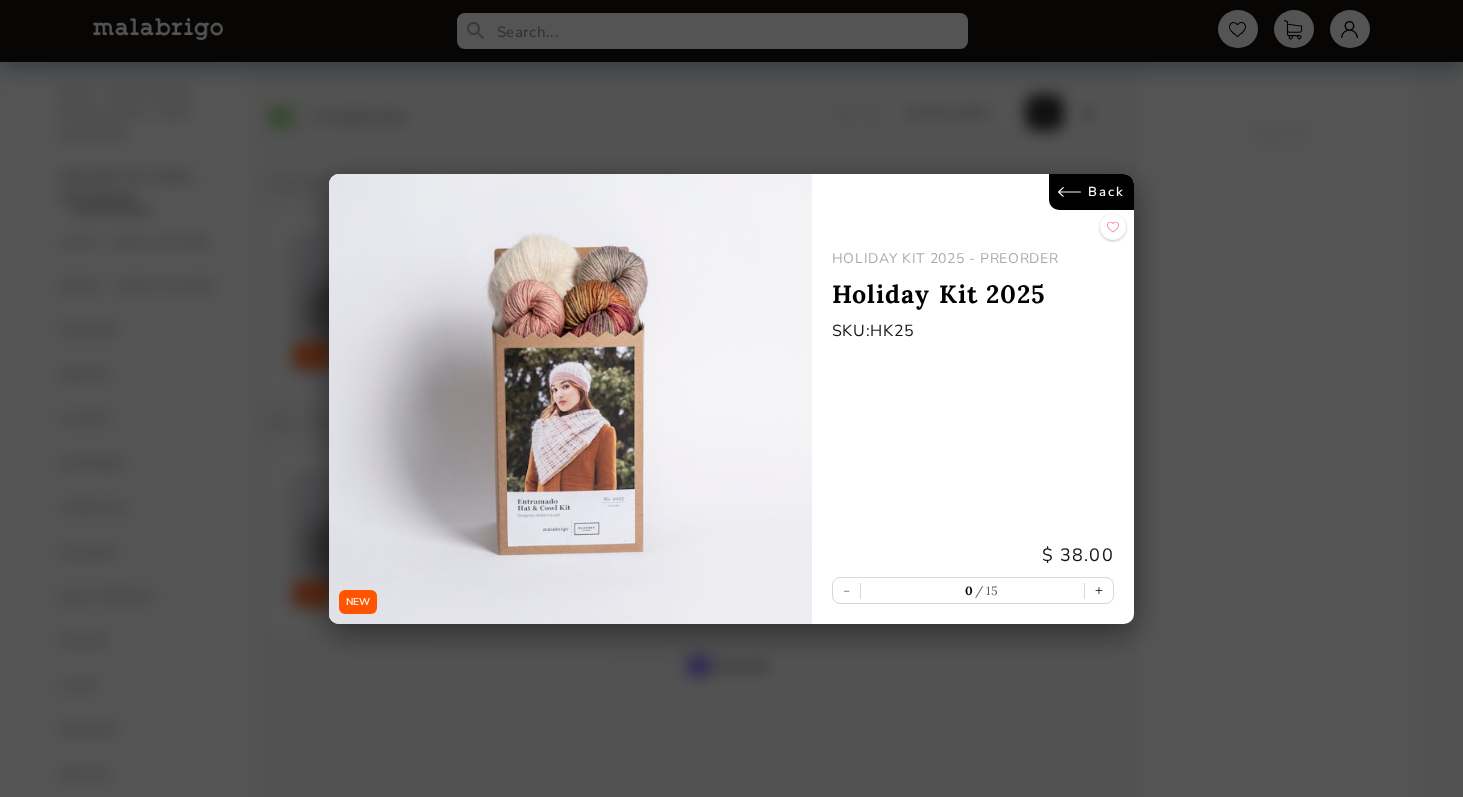 click on "Holiday Kit 2025" at bounding box center (973, 294) 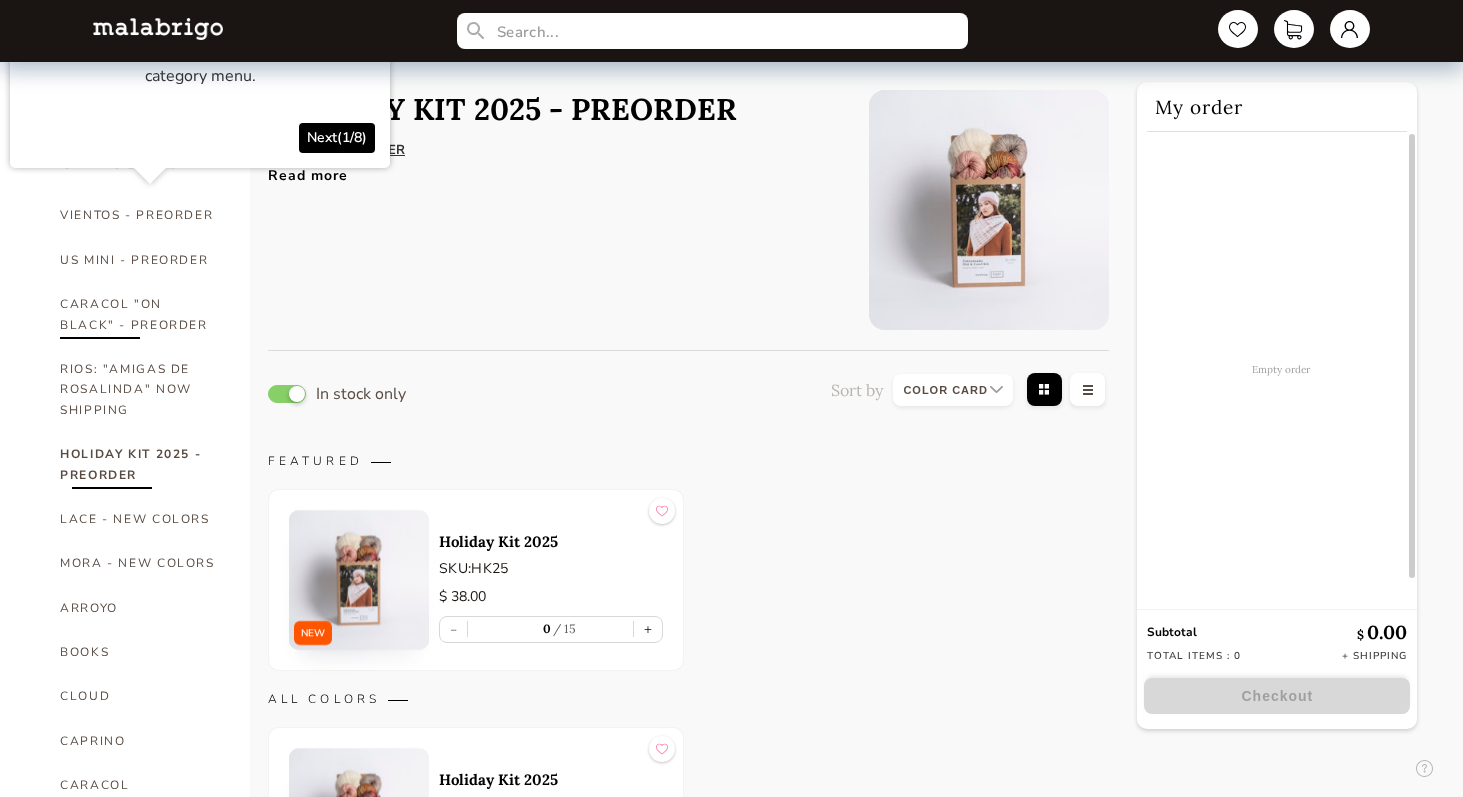 scroll, scrollTop: 0, scrollLeft: 0, axis: both 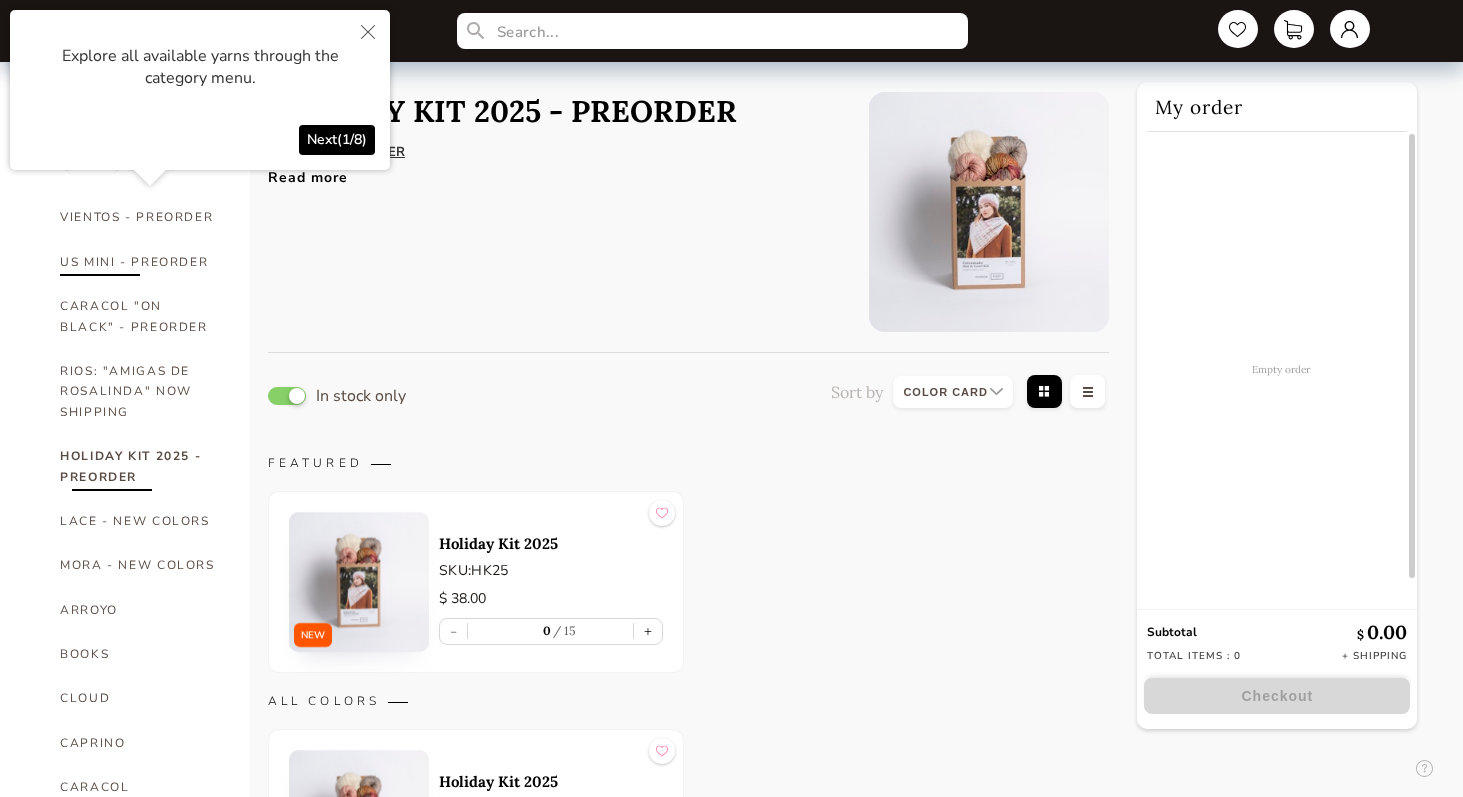 click on "US MINI - PREORDER" at bounding box center (140, 262) 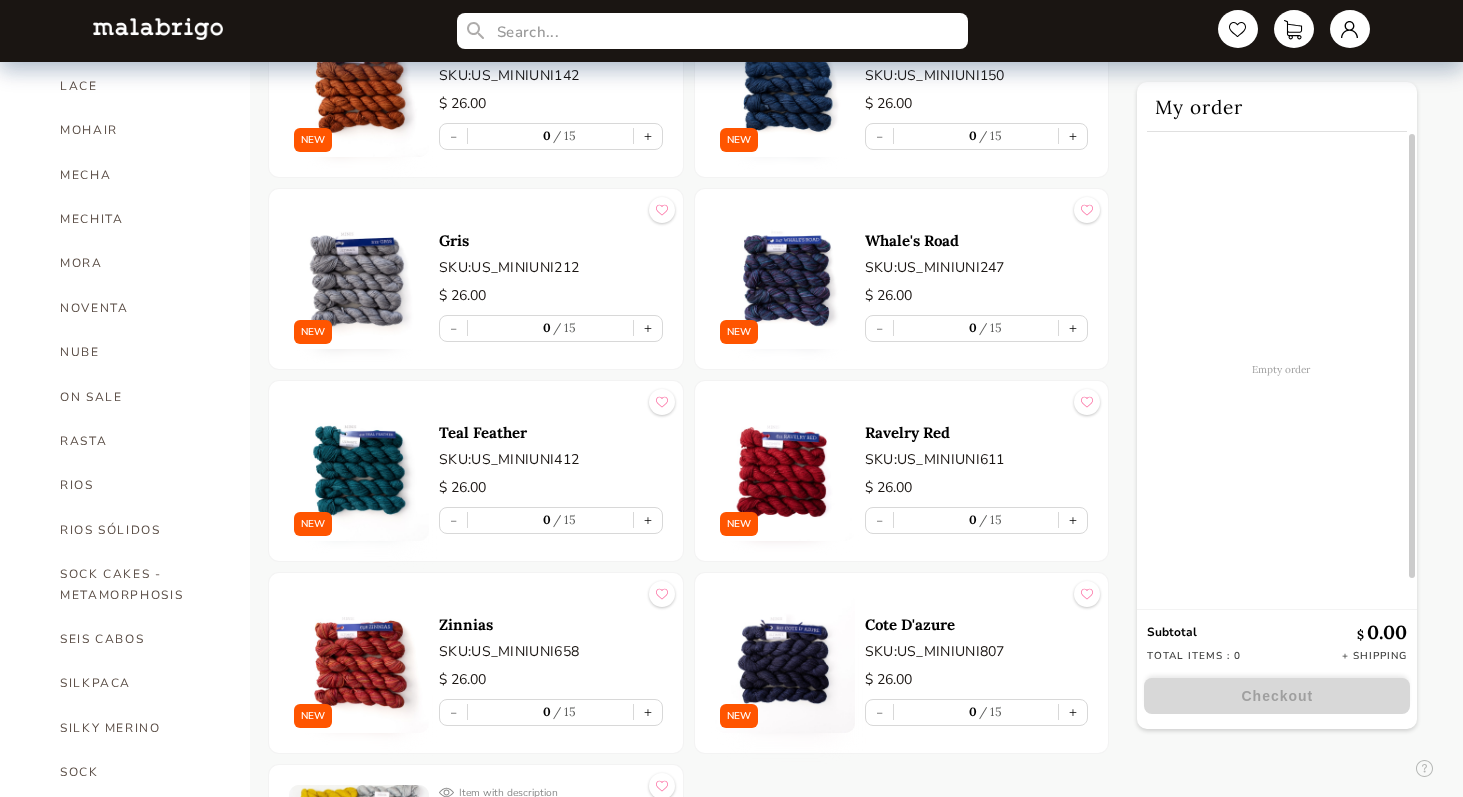 scroll, scrollTop: 883, scrollLeft: 0, axis: vertical 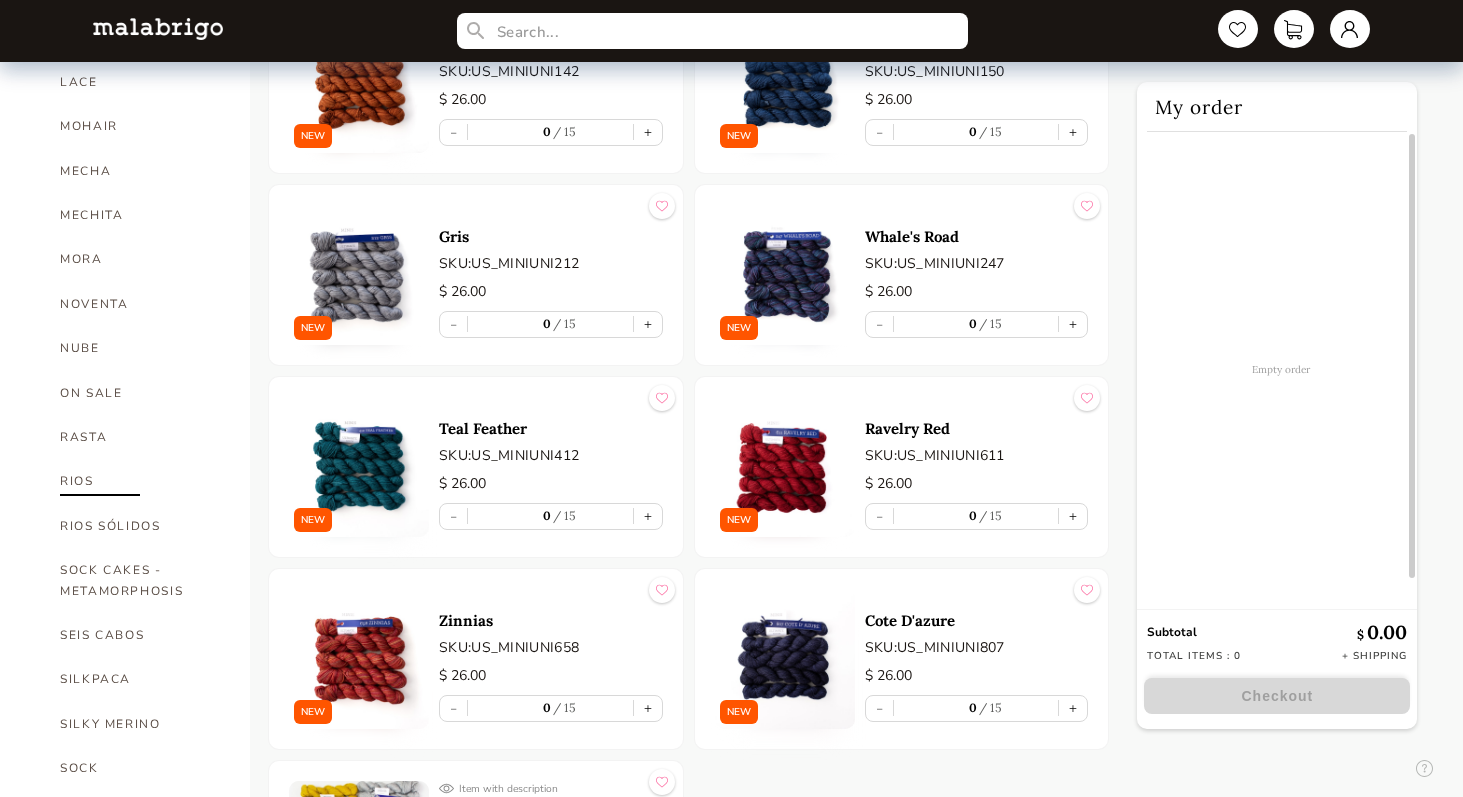 click on "RIOS" at bounding box center (140, 481) 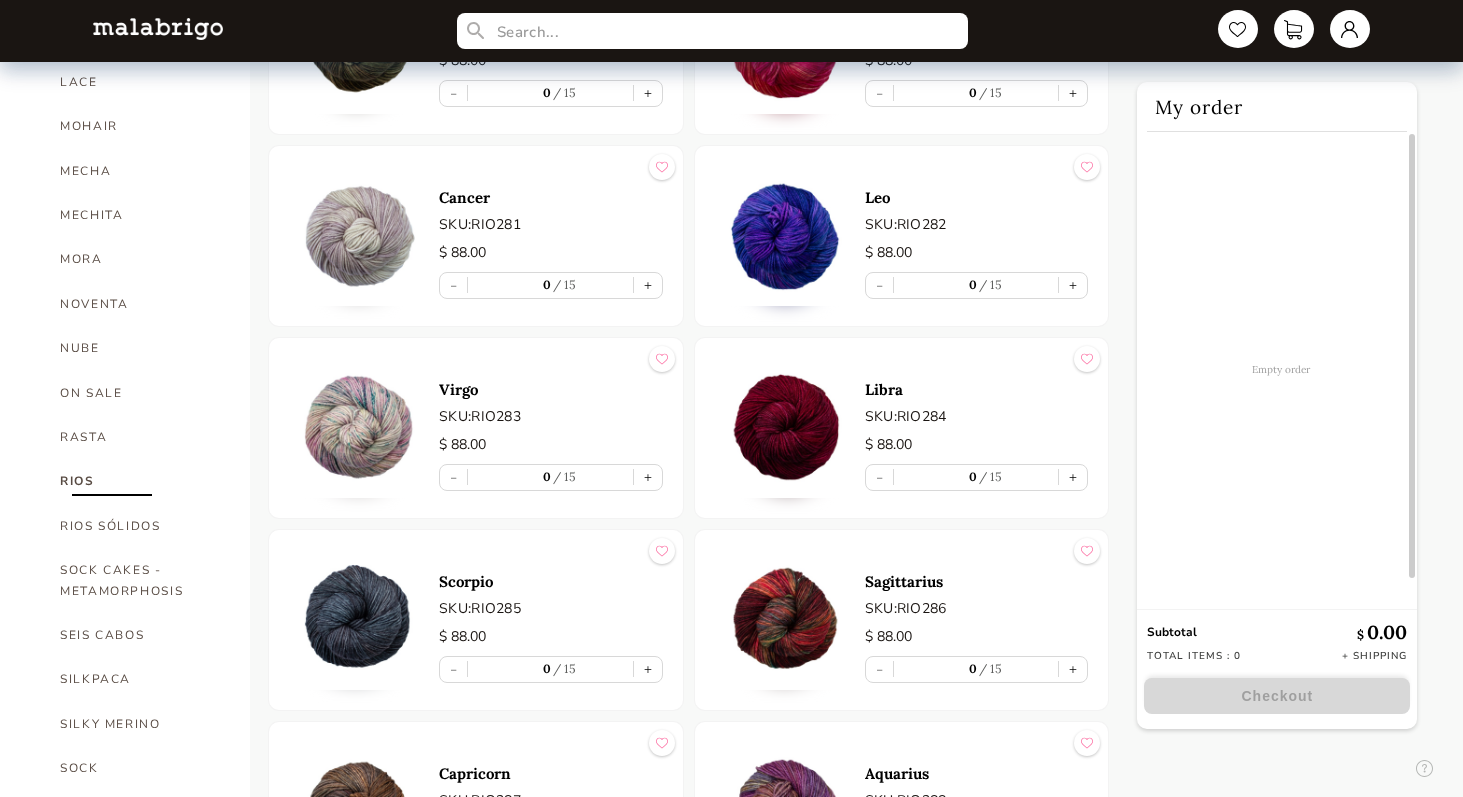 click at bounding box center (785, 236) 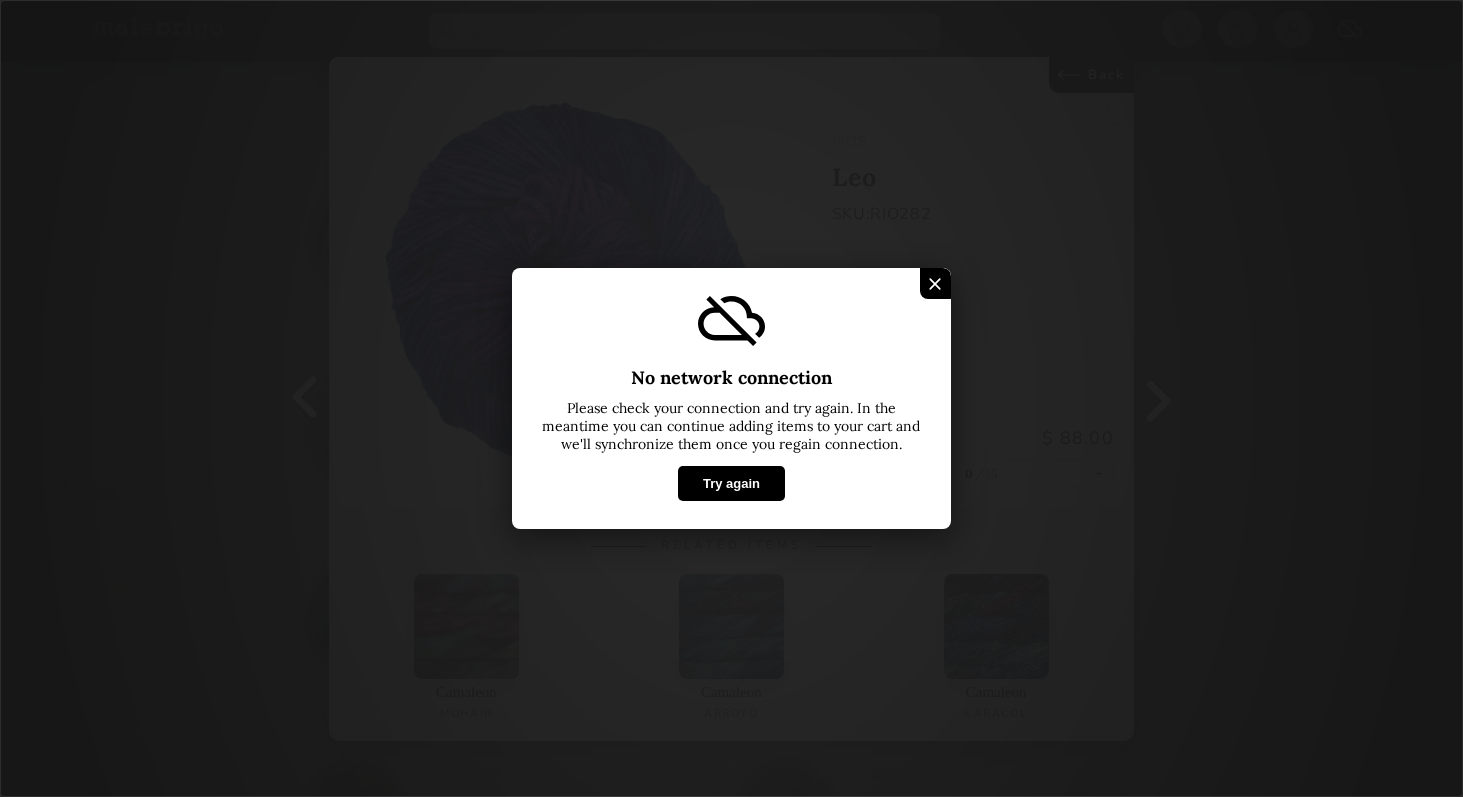 select on "INDEX" 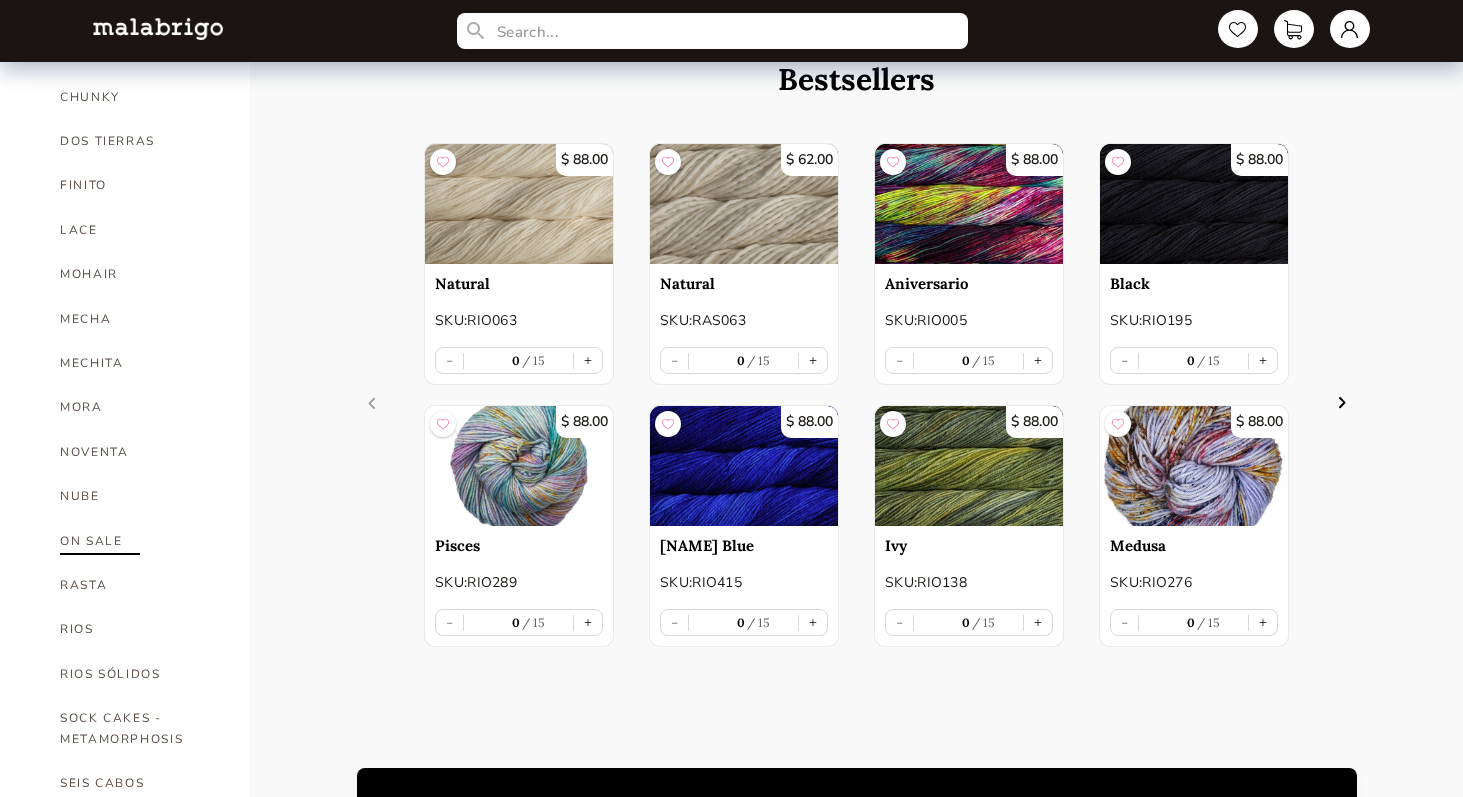 scroll, scrollTop: 736, scrollLeft: 0, axis: vertical 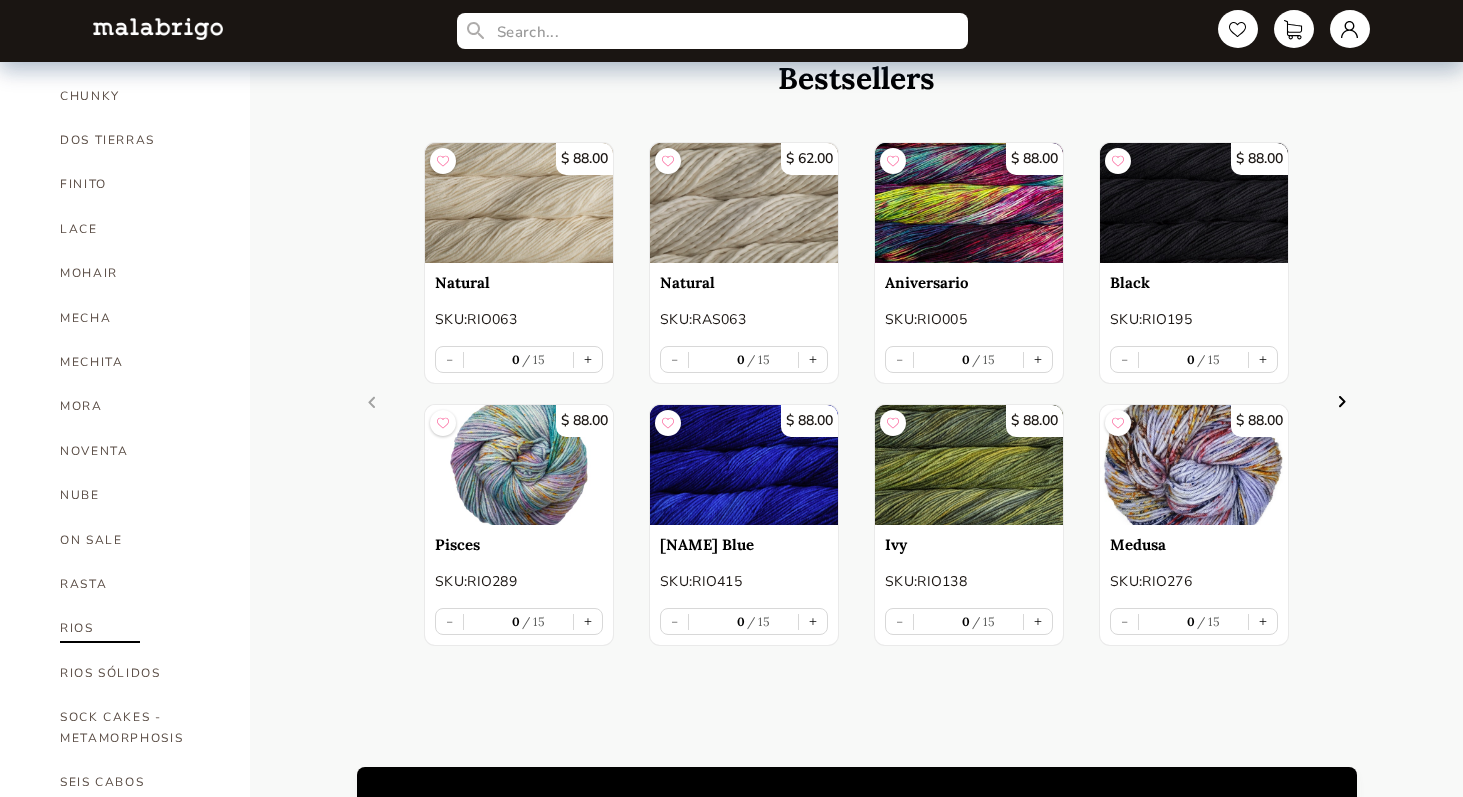 click on "RIOS" at bounding box center (140, 628) 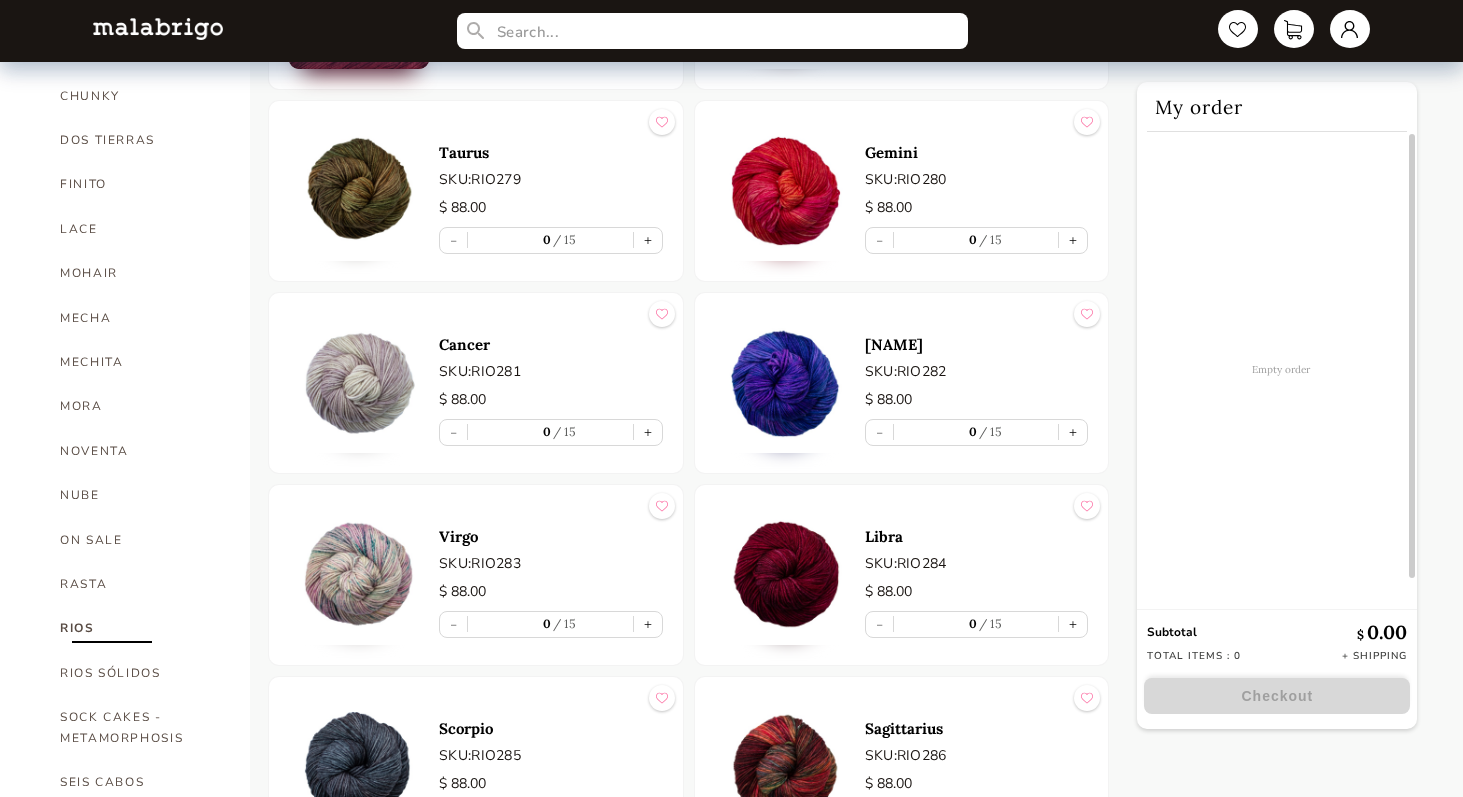 click on "0" at bounding box center (963, 431) 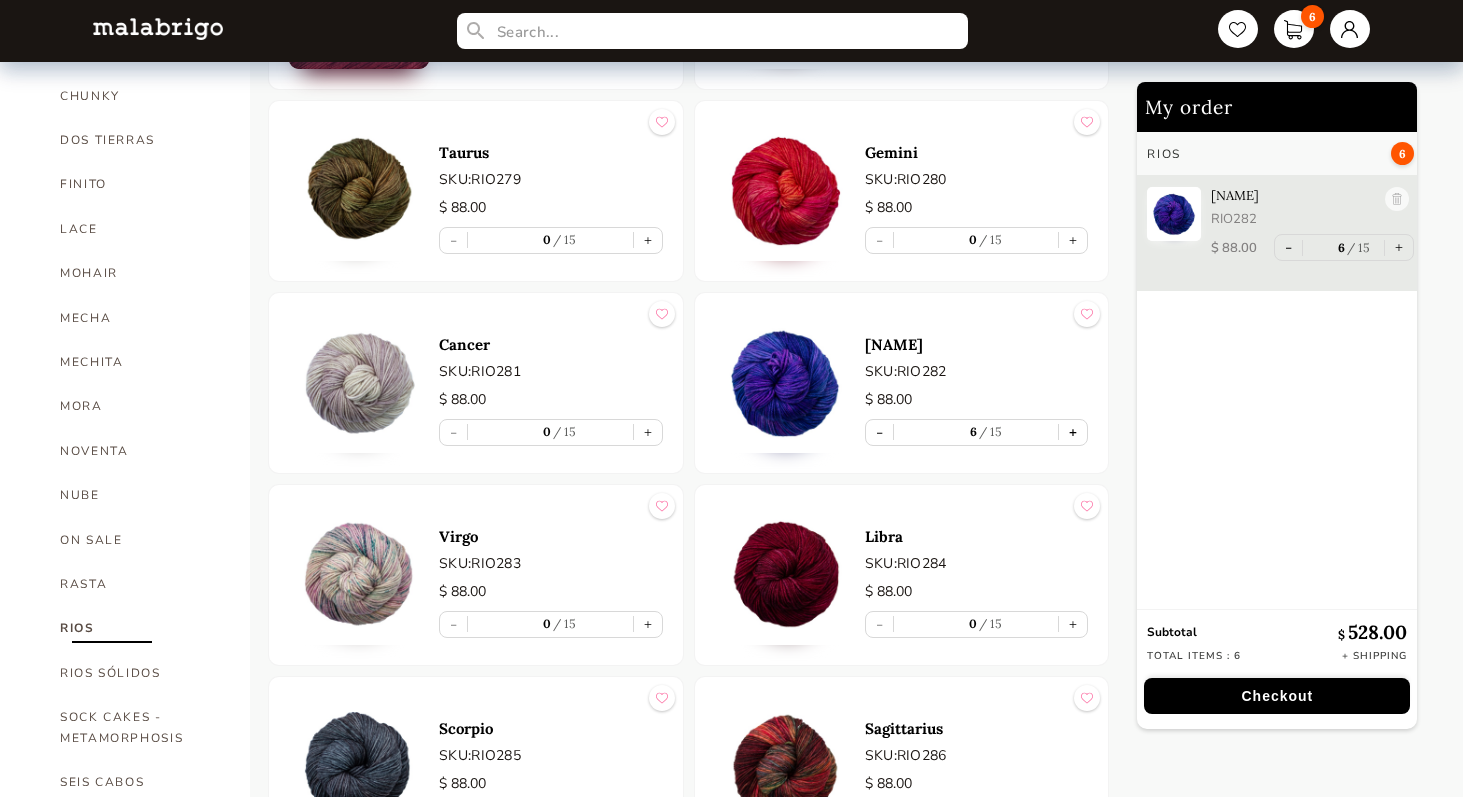 click on "+" at bounding box center [1073, 432] 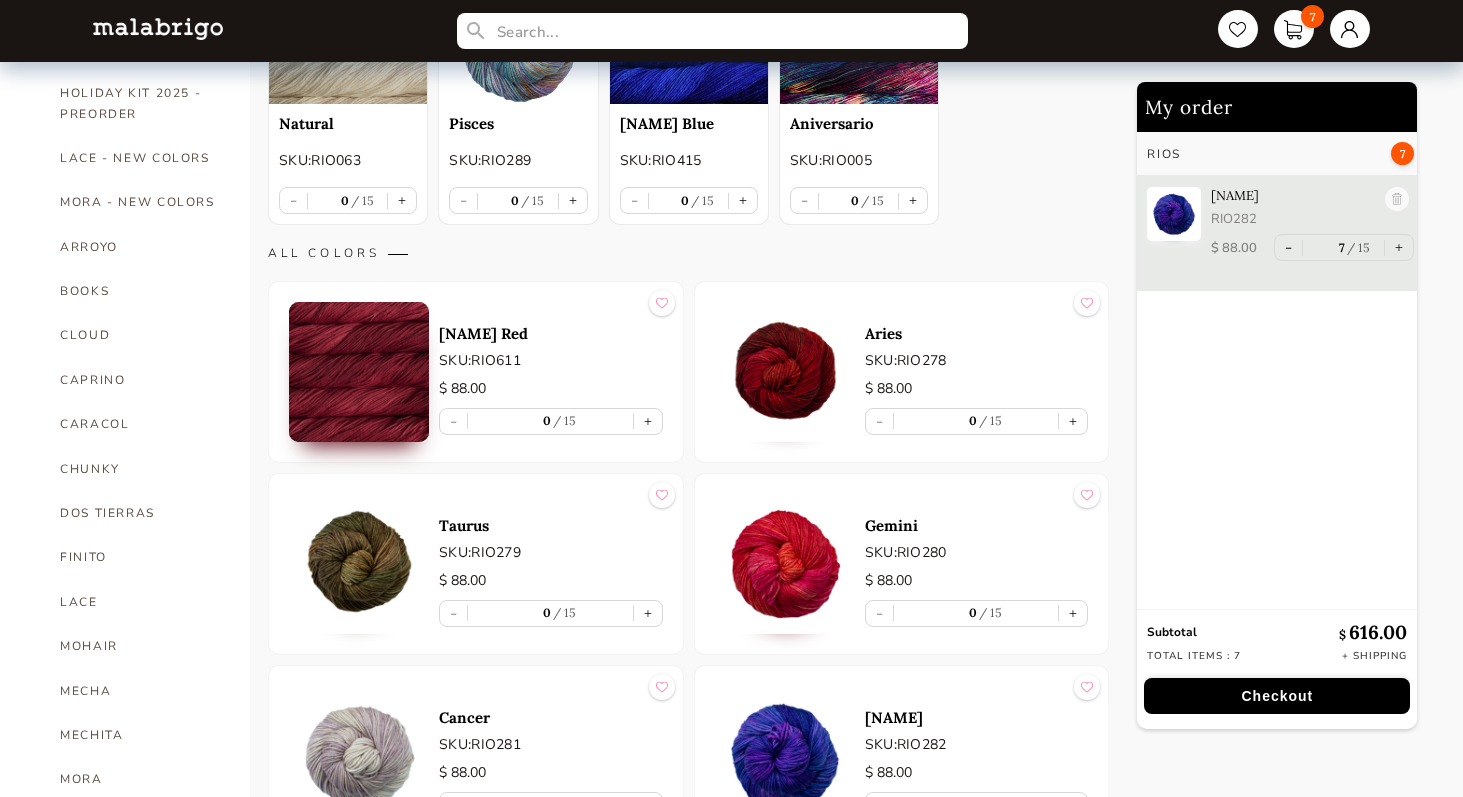 scroll, scrollTop: 359, scrollLeft: 0, axis: vertical 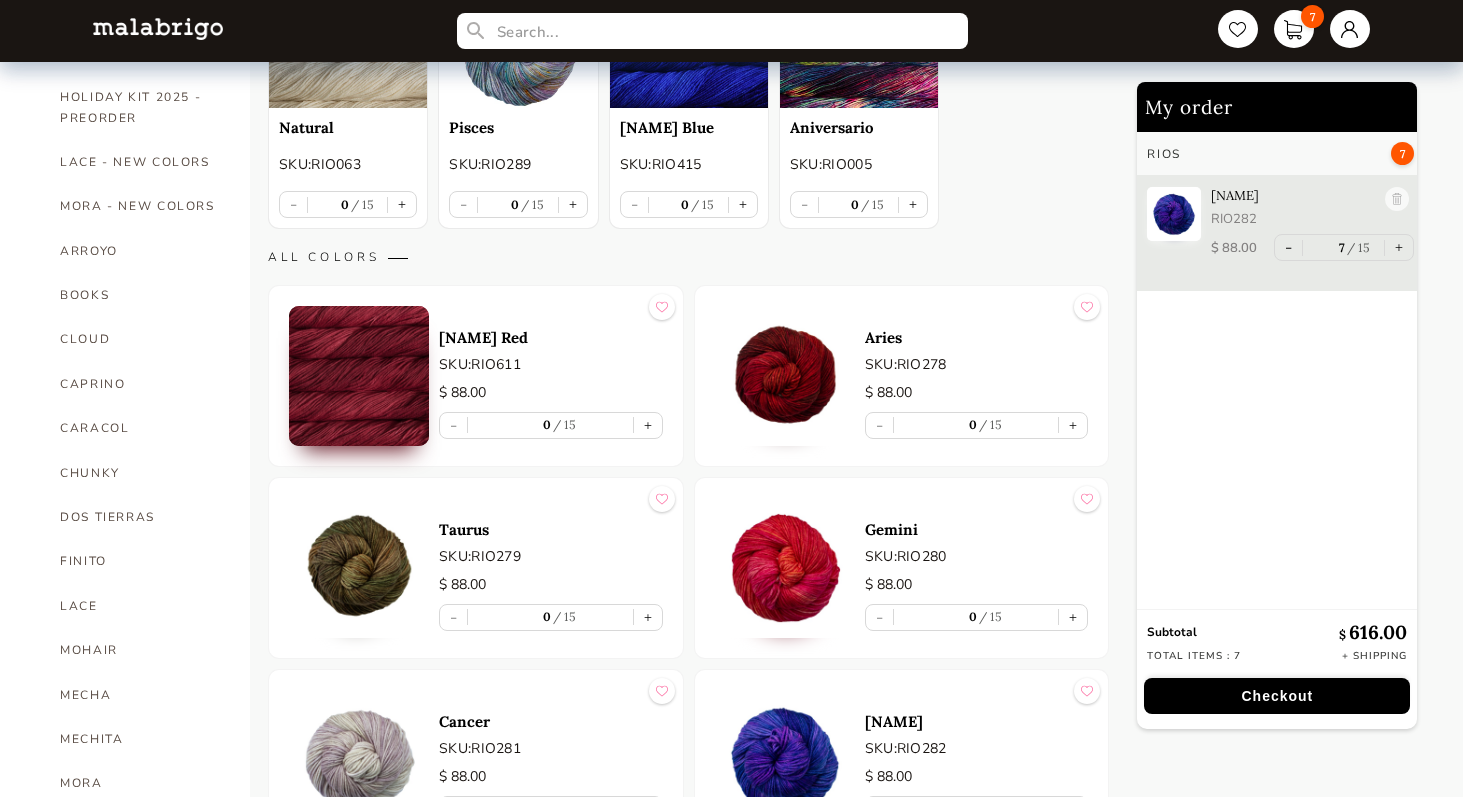 click on "15" at bounding box center [1358, 247] 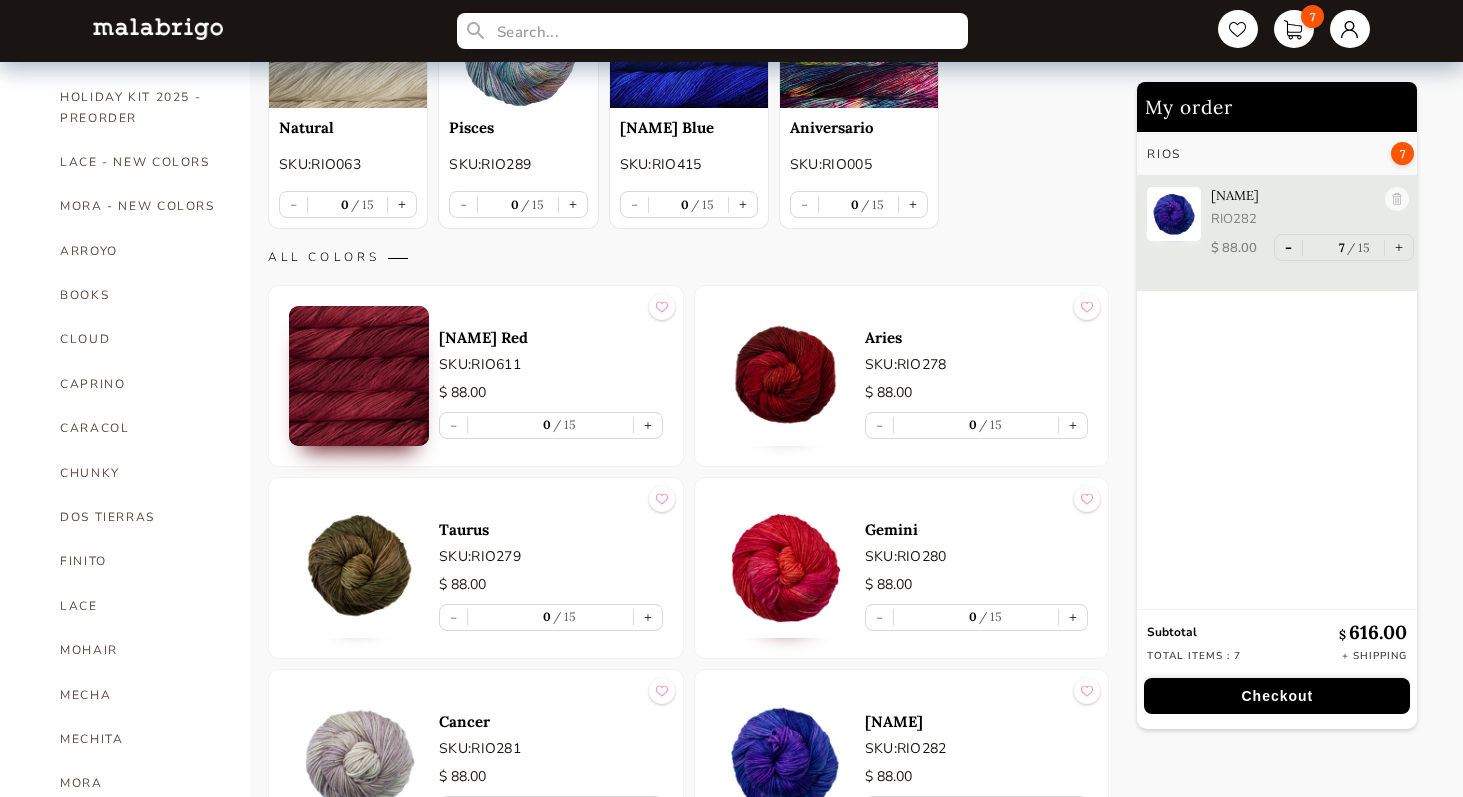 click on "-" at bounding box center [1288, 247] 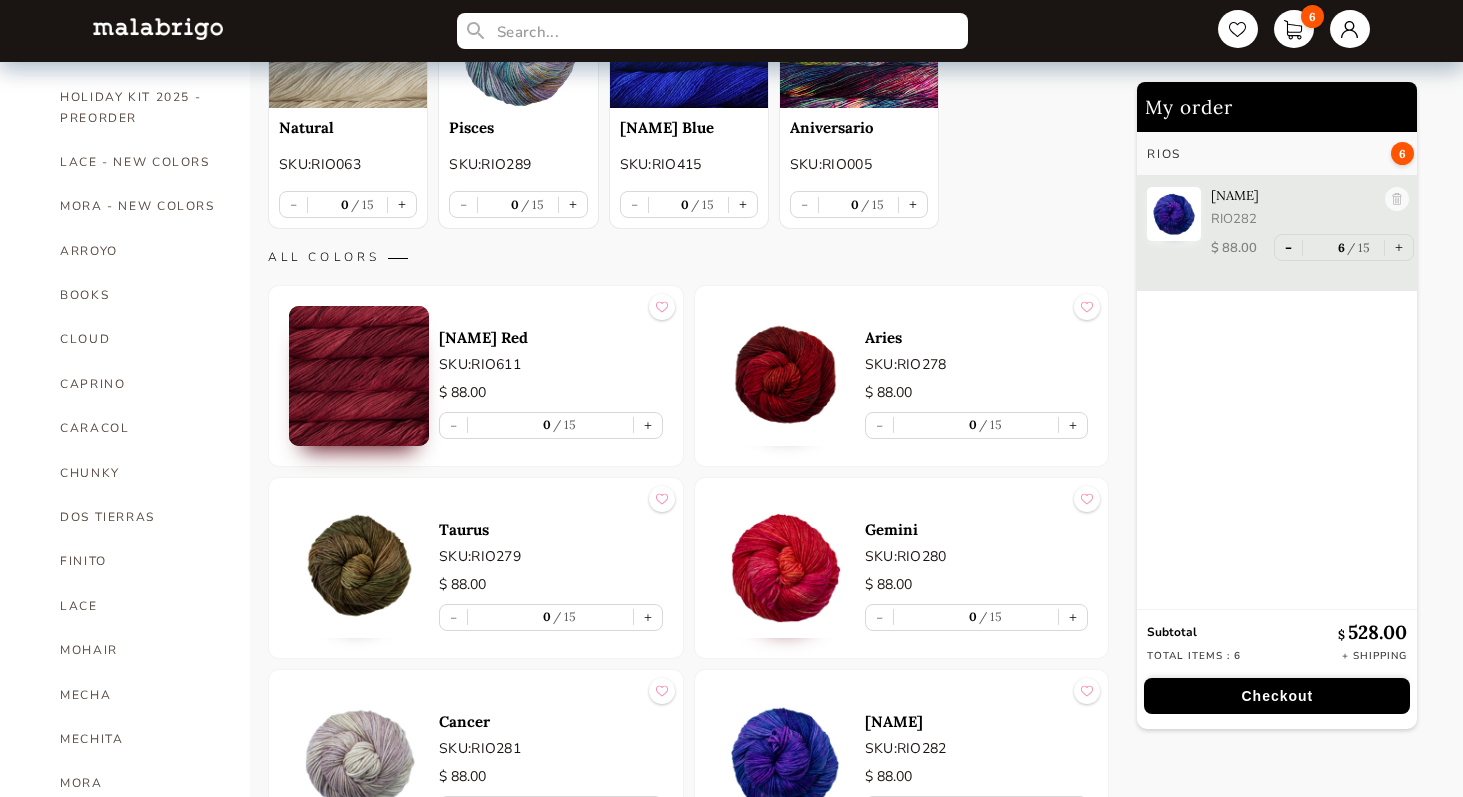 click on "-" at bounding box center [1288, 247] 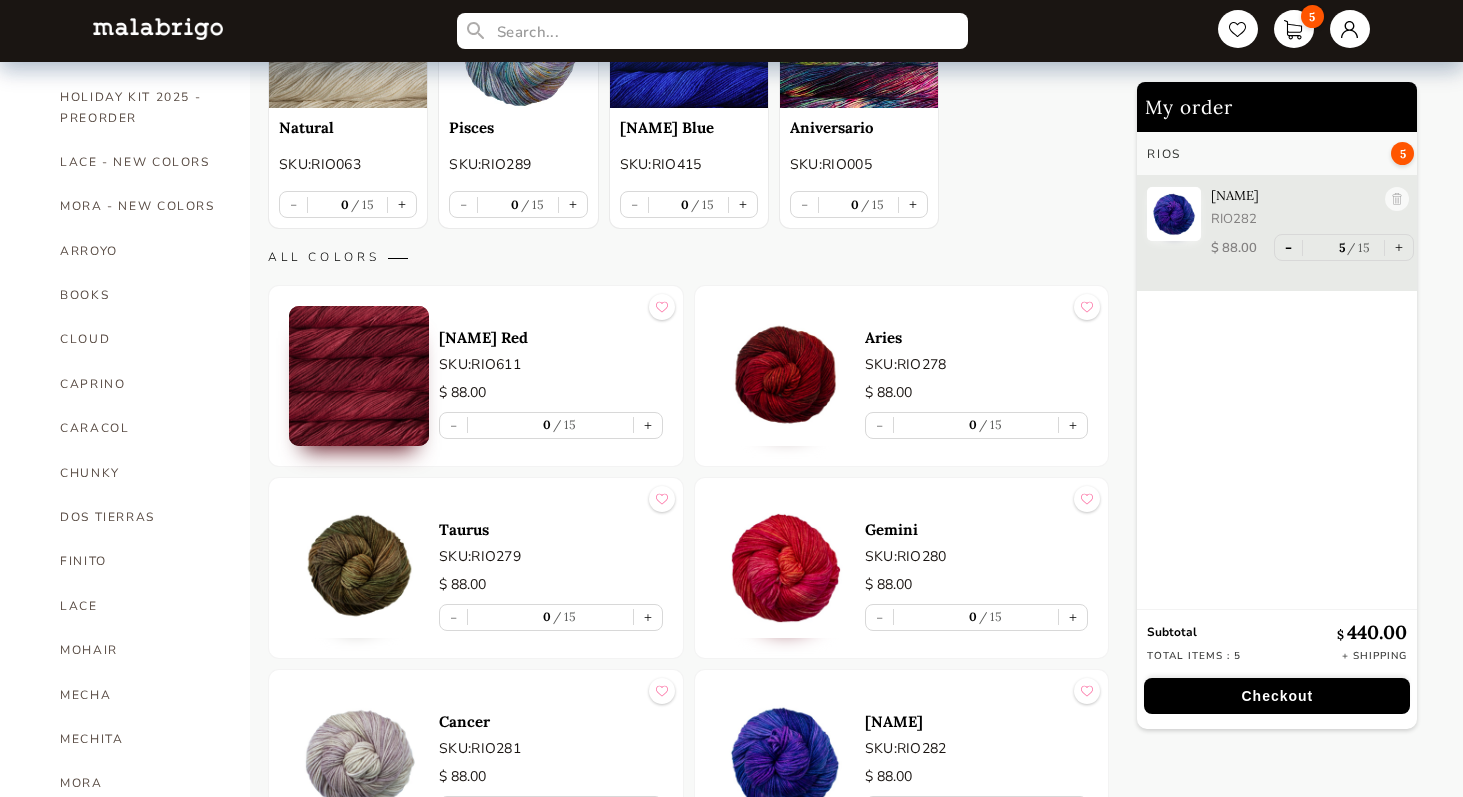 click on "-" at bounding box center [1288, 247] 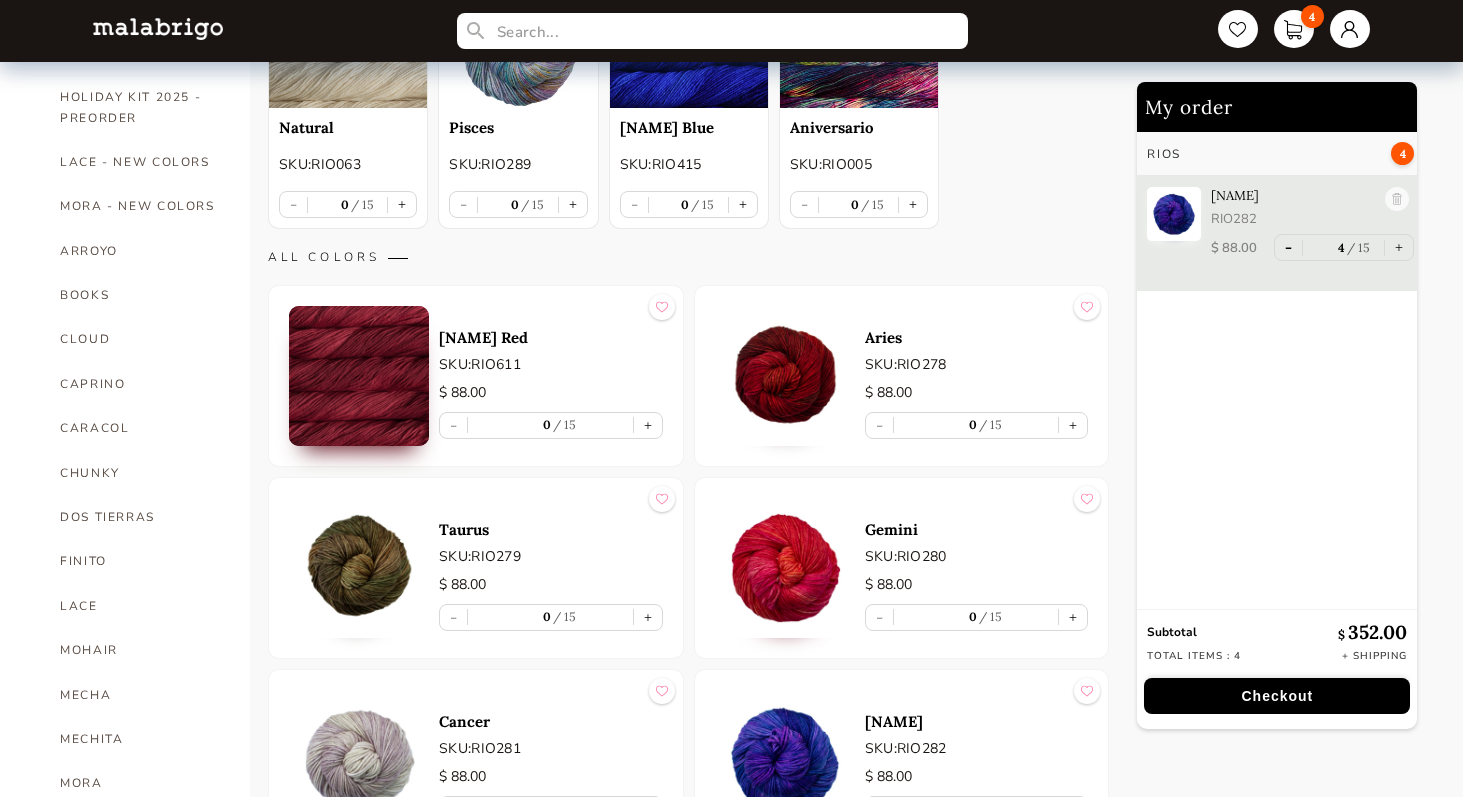 click on "-" at bounding box center [1288, 247] 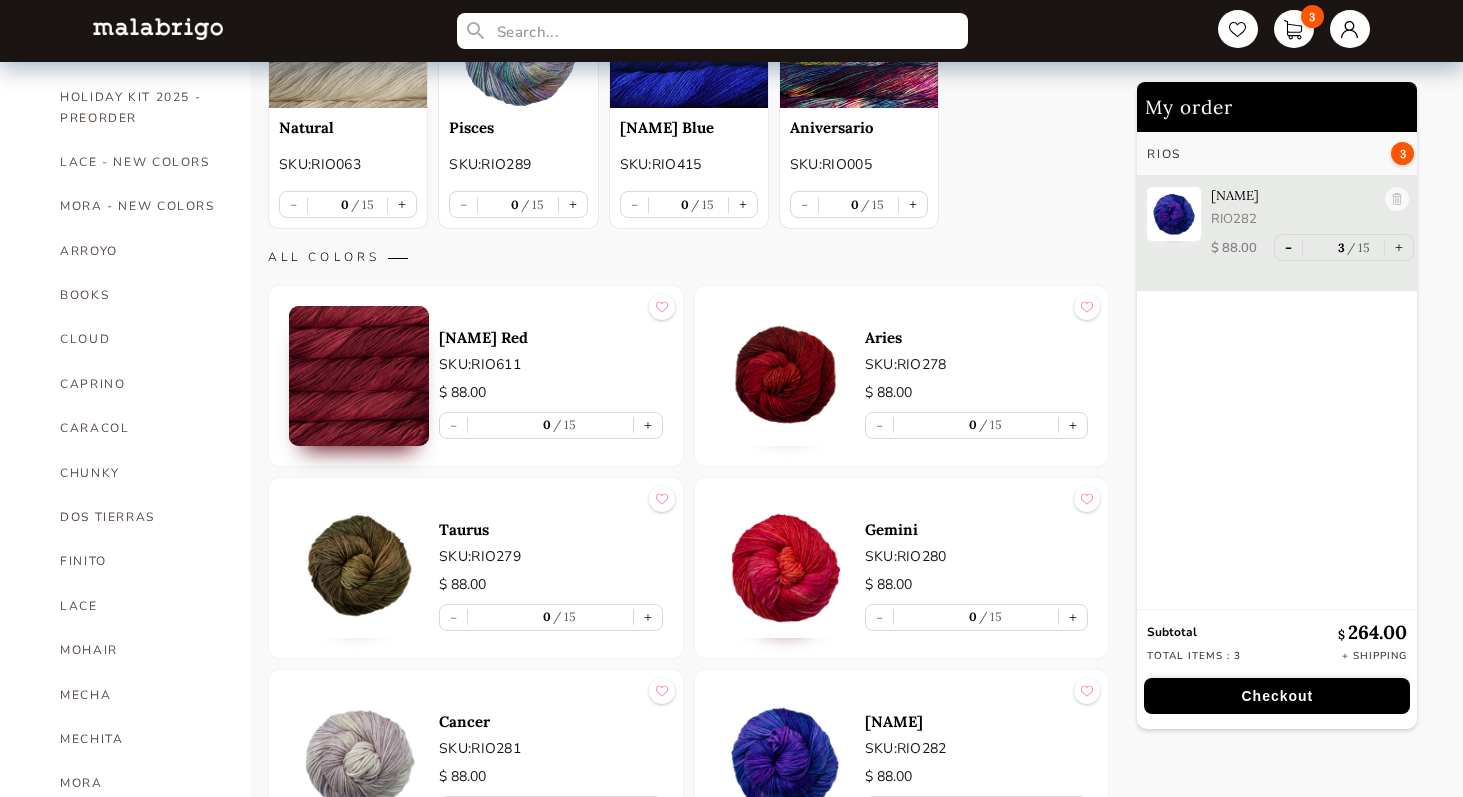 click on "-" at bounding box center [1288, 247] 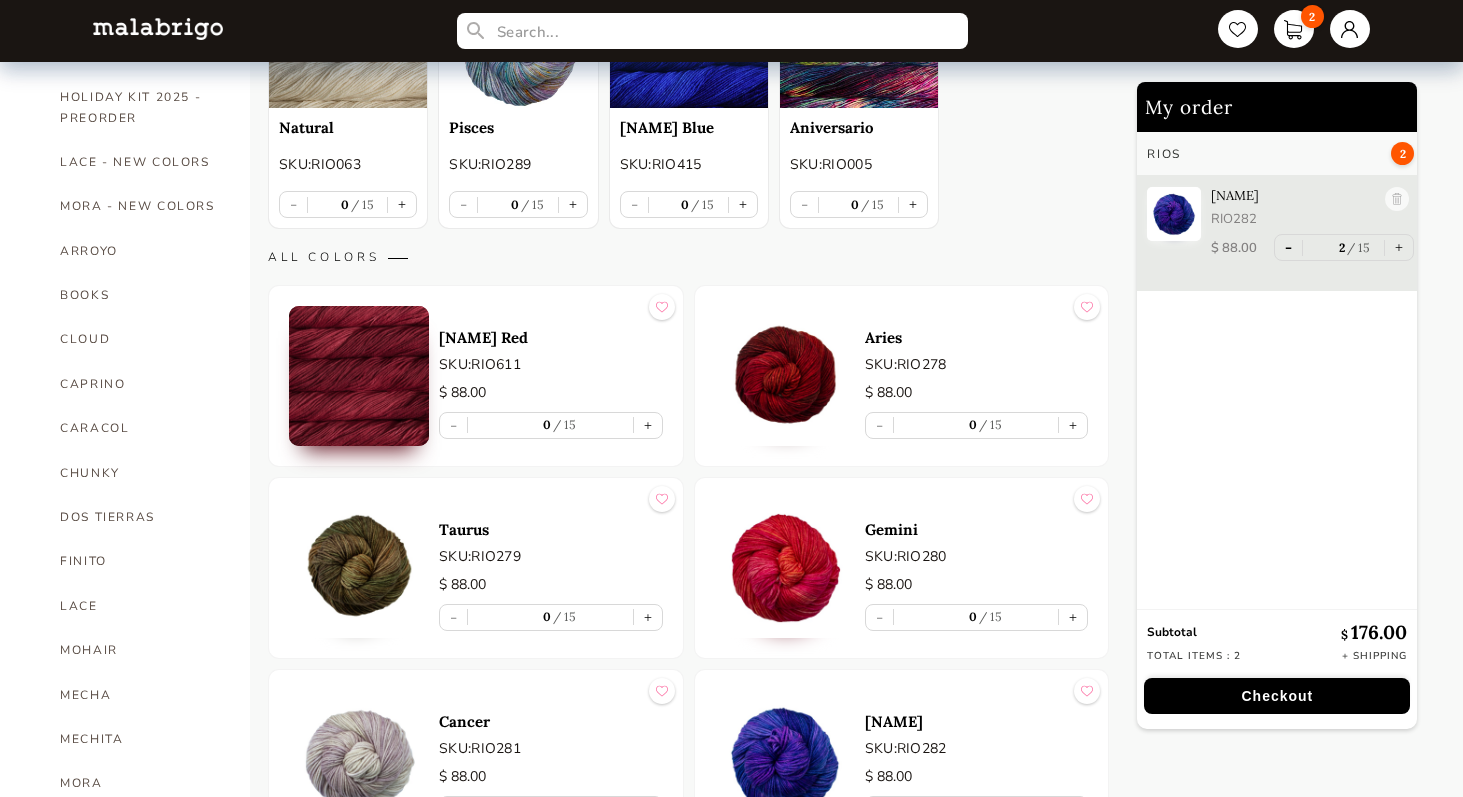 click on "-" at bounding box center (1288, 247) 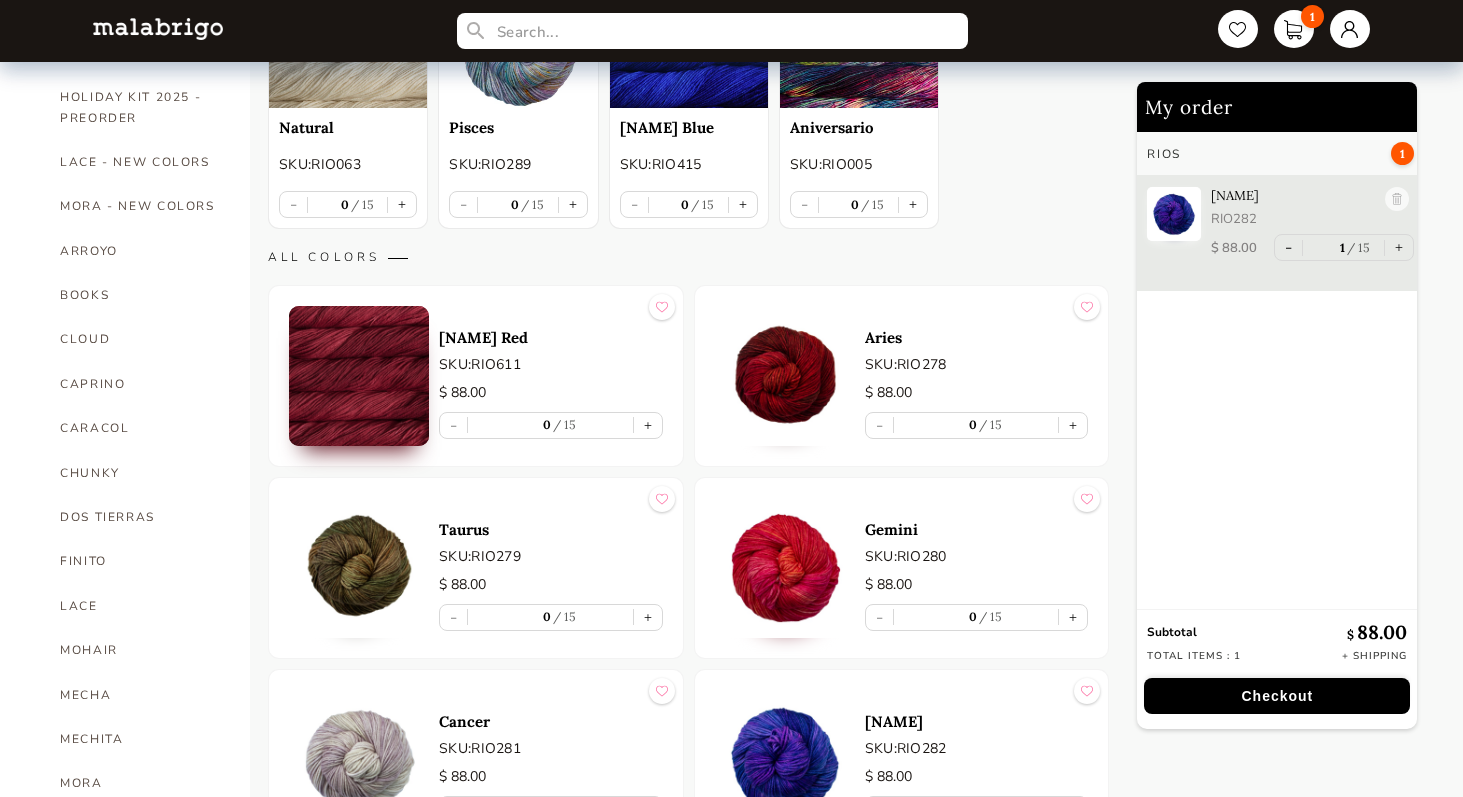 click on "My order Rios 1 Leo RIO282 $   88.00 - 1 15 + Subtotal $   88.00 Total items : 1 + Shipping Checkout" at bounding box center [1295, 5101] 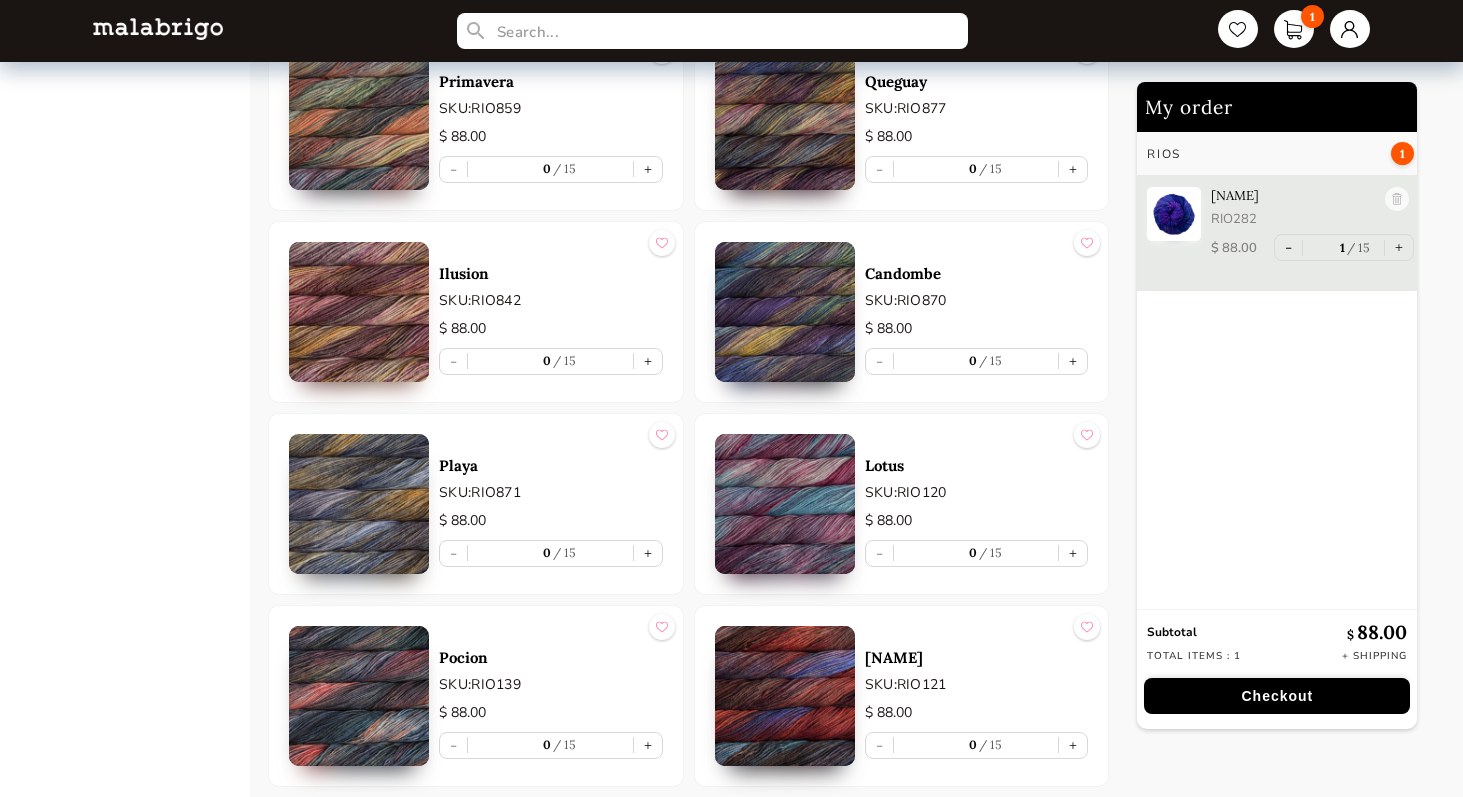 scroll, scrollTop: 9251, scrollLeft: 0, axis: vertical 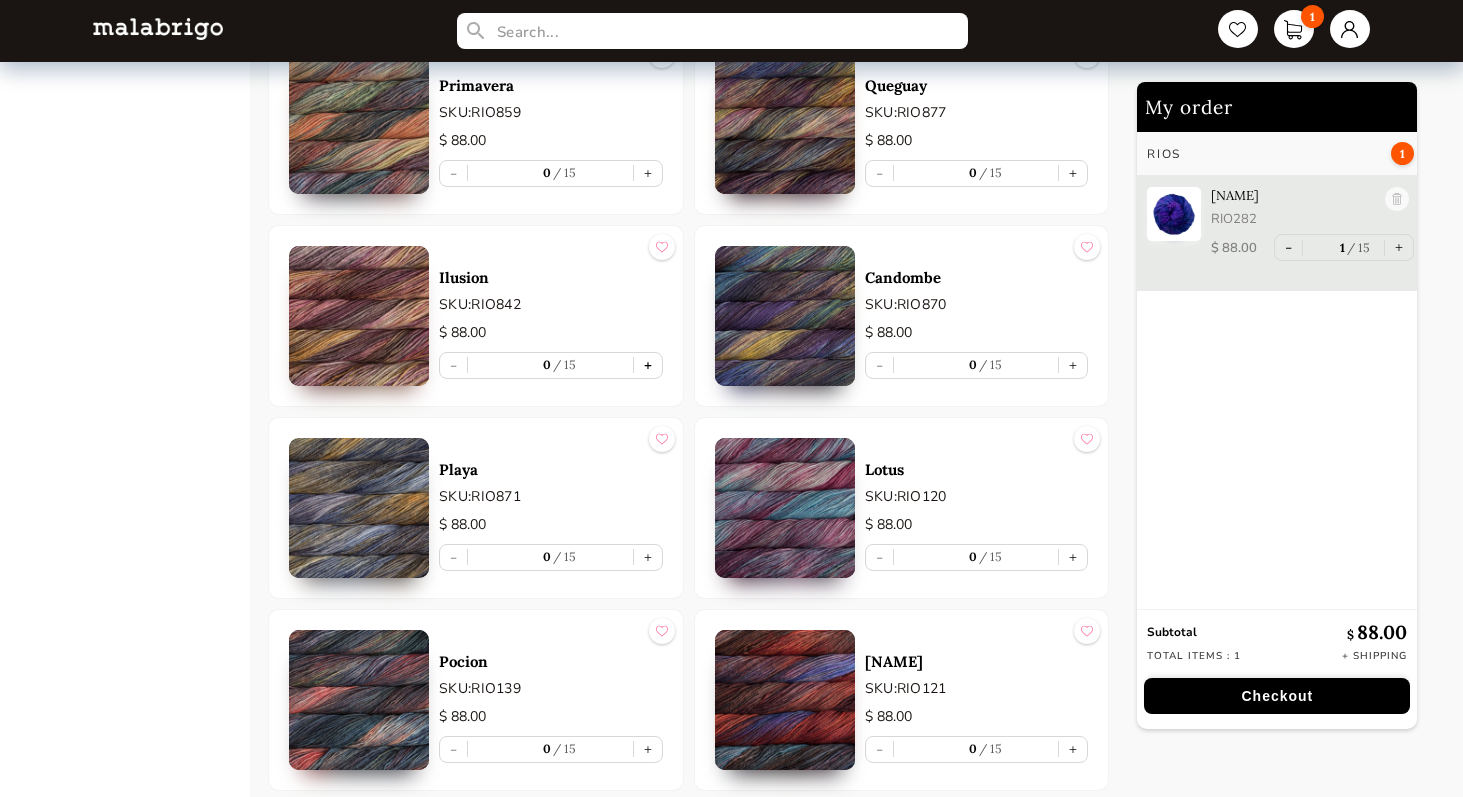 click on "+" at bounding box center [648, 365] 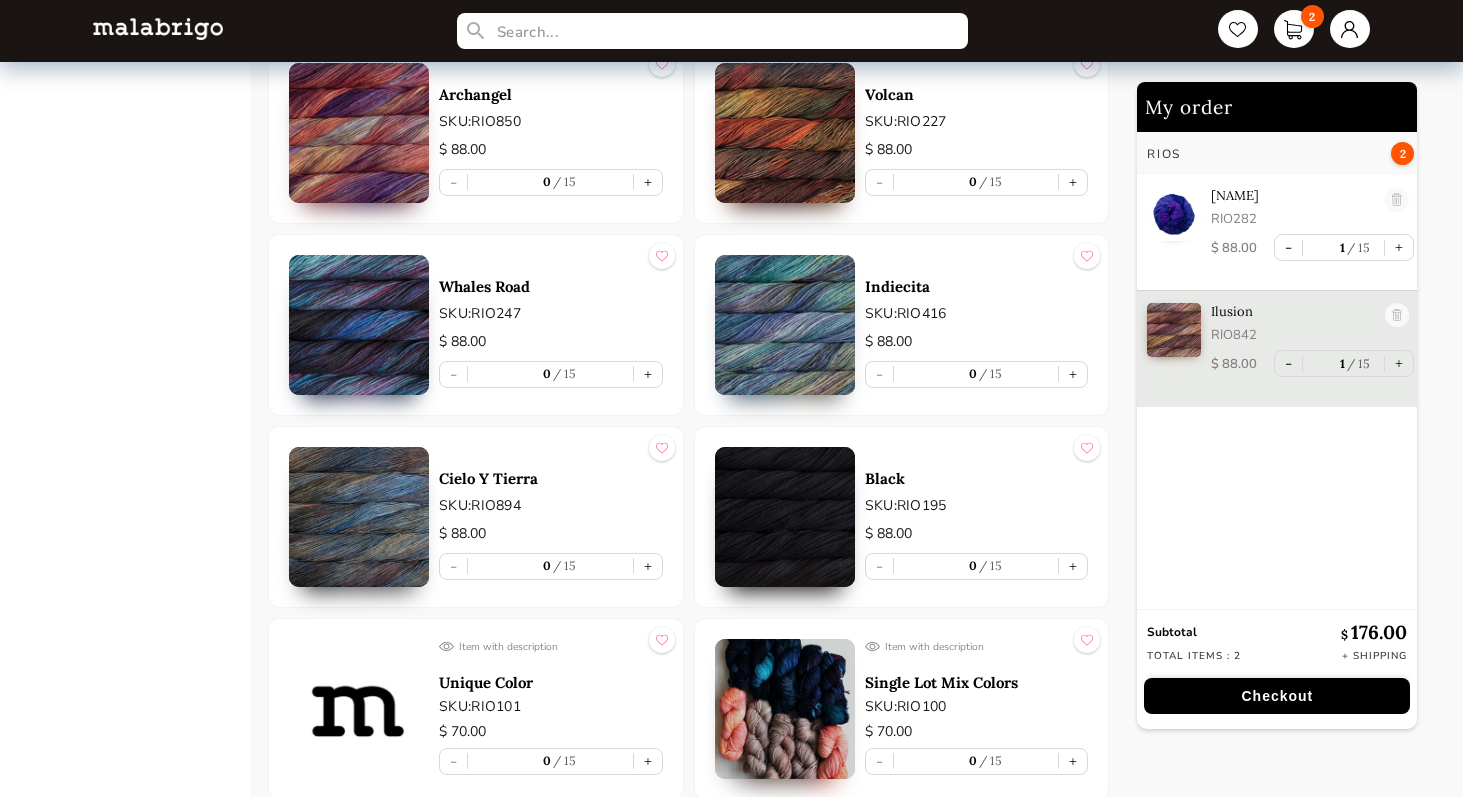scroll, scrollTop: 10060, scrollLeft: 0, axis: vertical 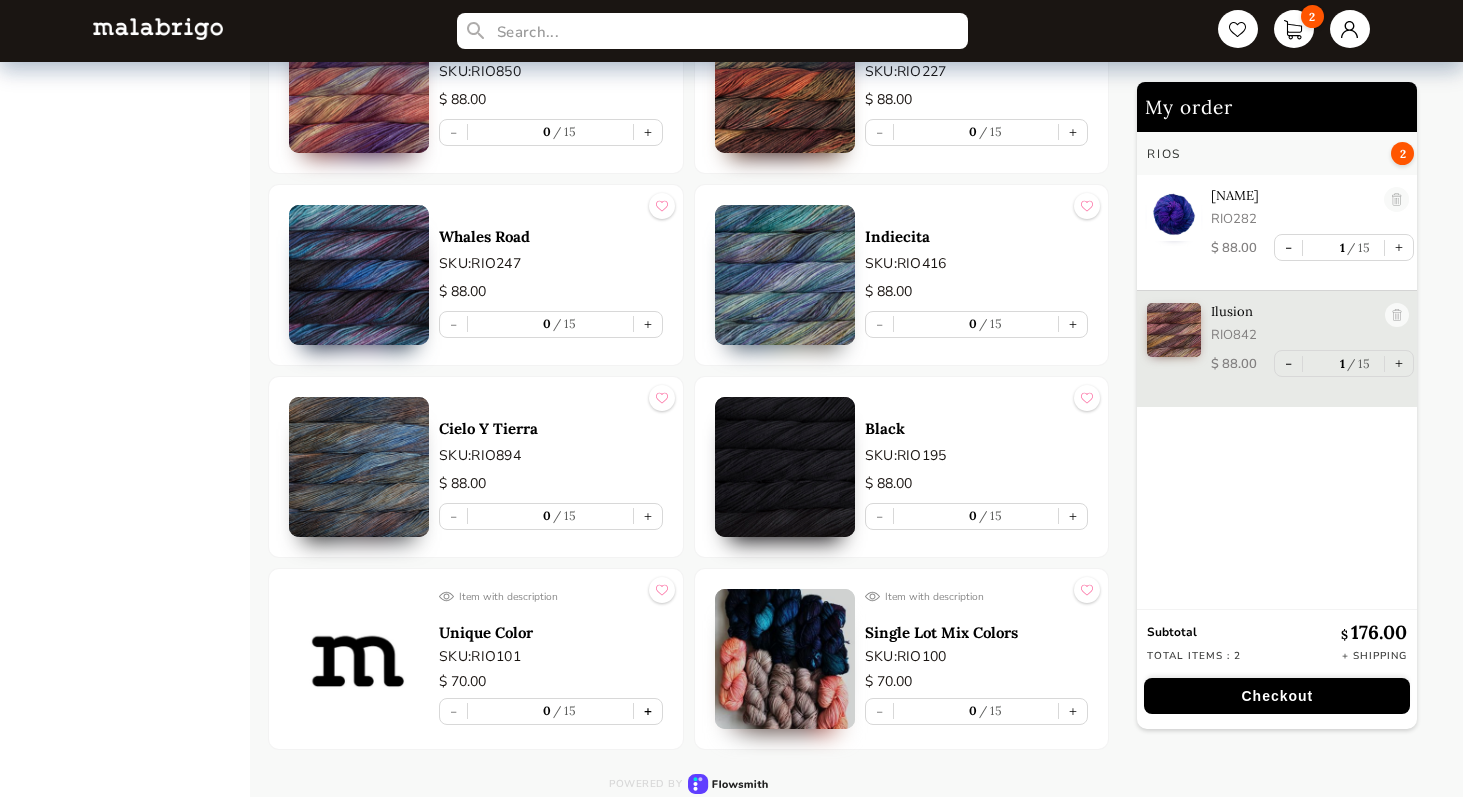 click on "+" at bounding box center (648, 711) 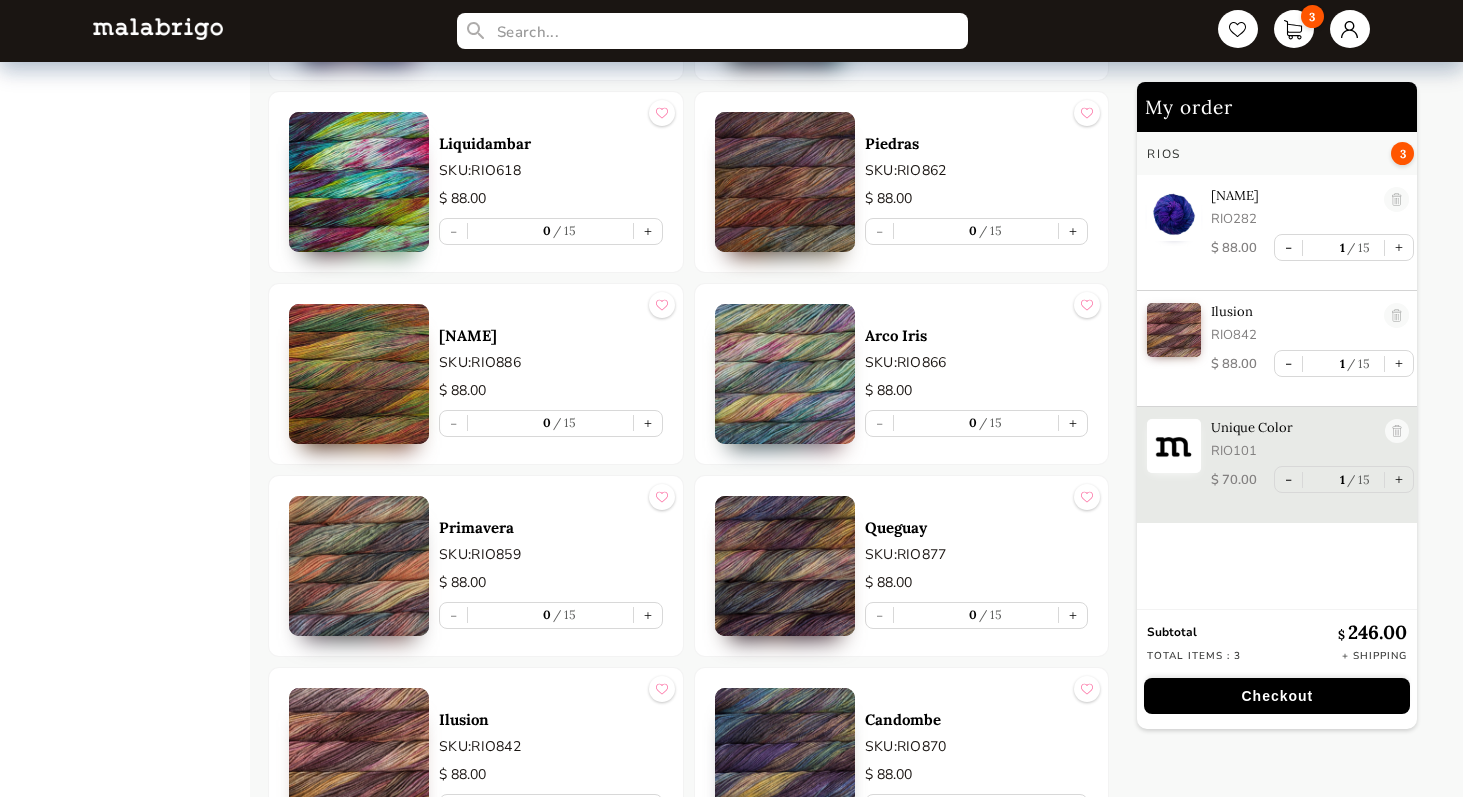 scroll, scrollTop: 8791, scrollLeft: 0, axis: vertical 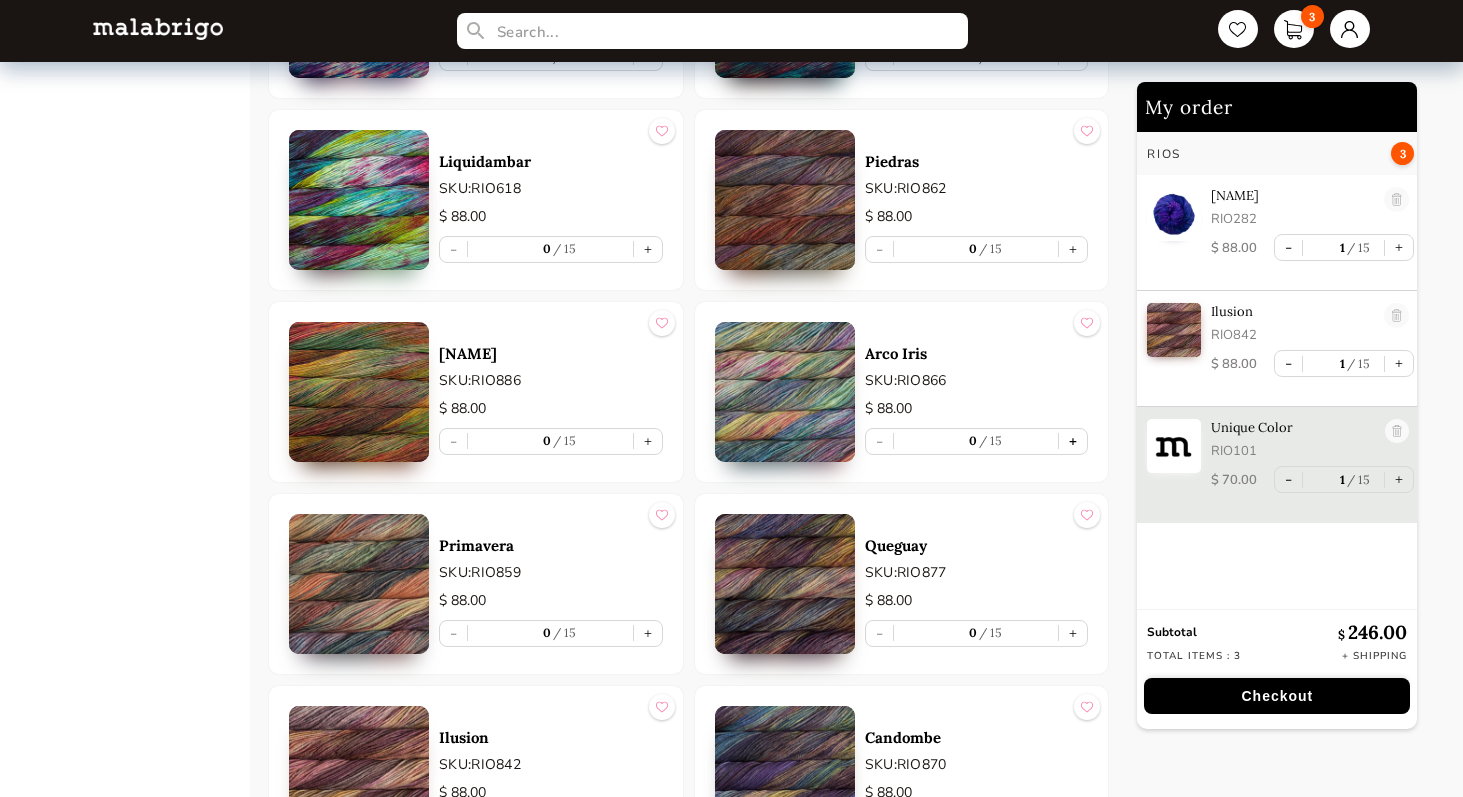 click on "+" at bounding box center (1073, 441) 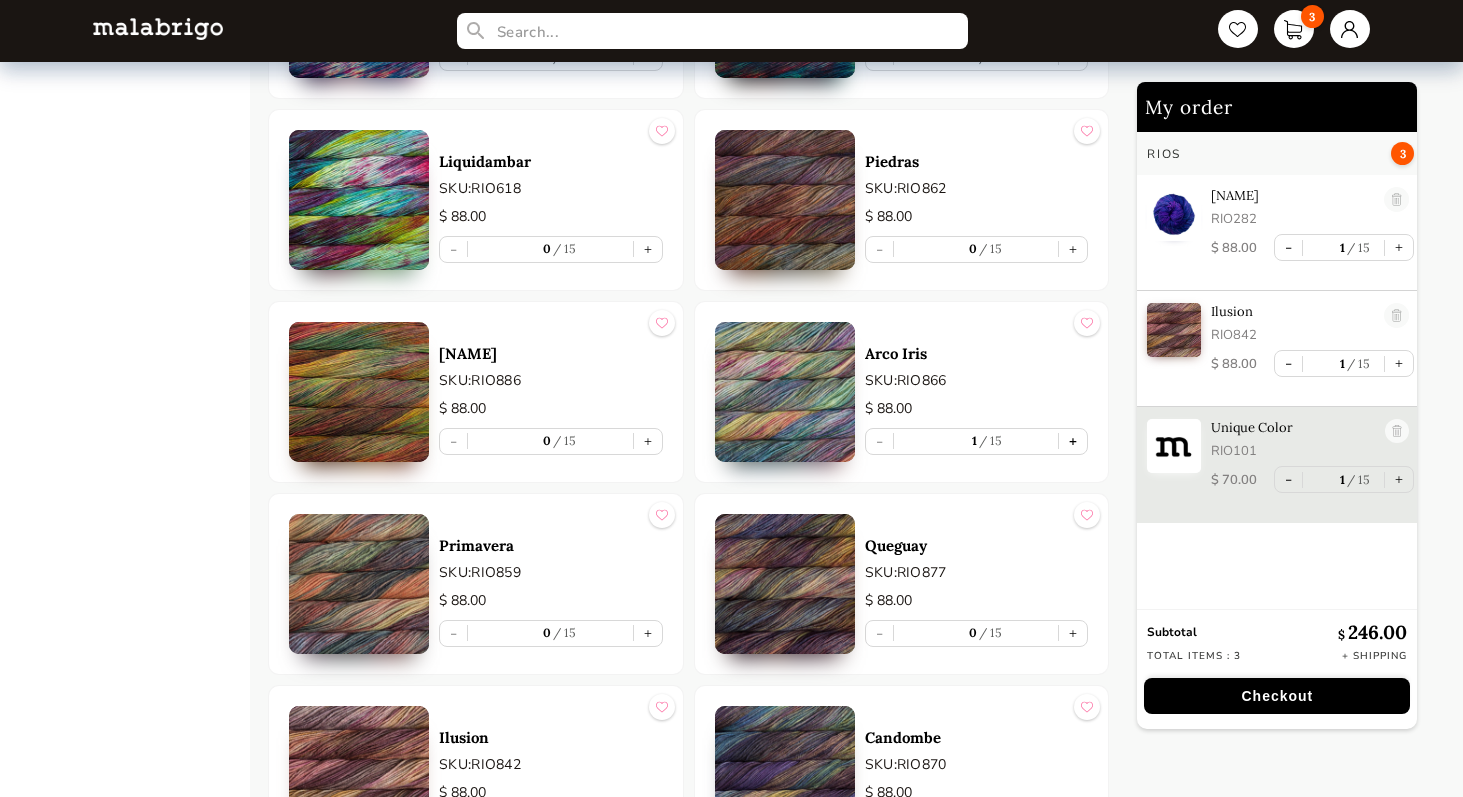scroll, scrollTop: 5, scrollLeft: 0, axis: vertical 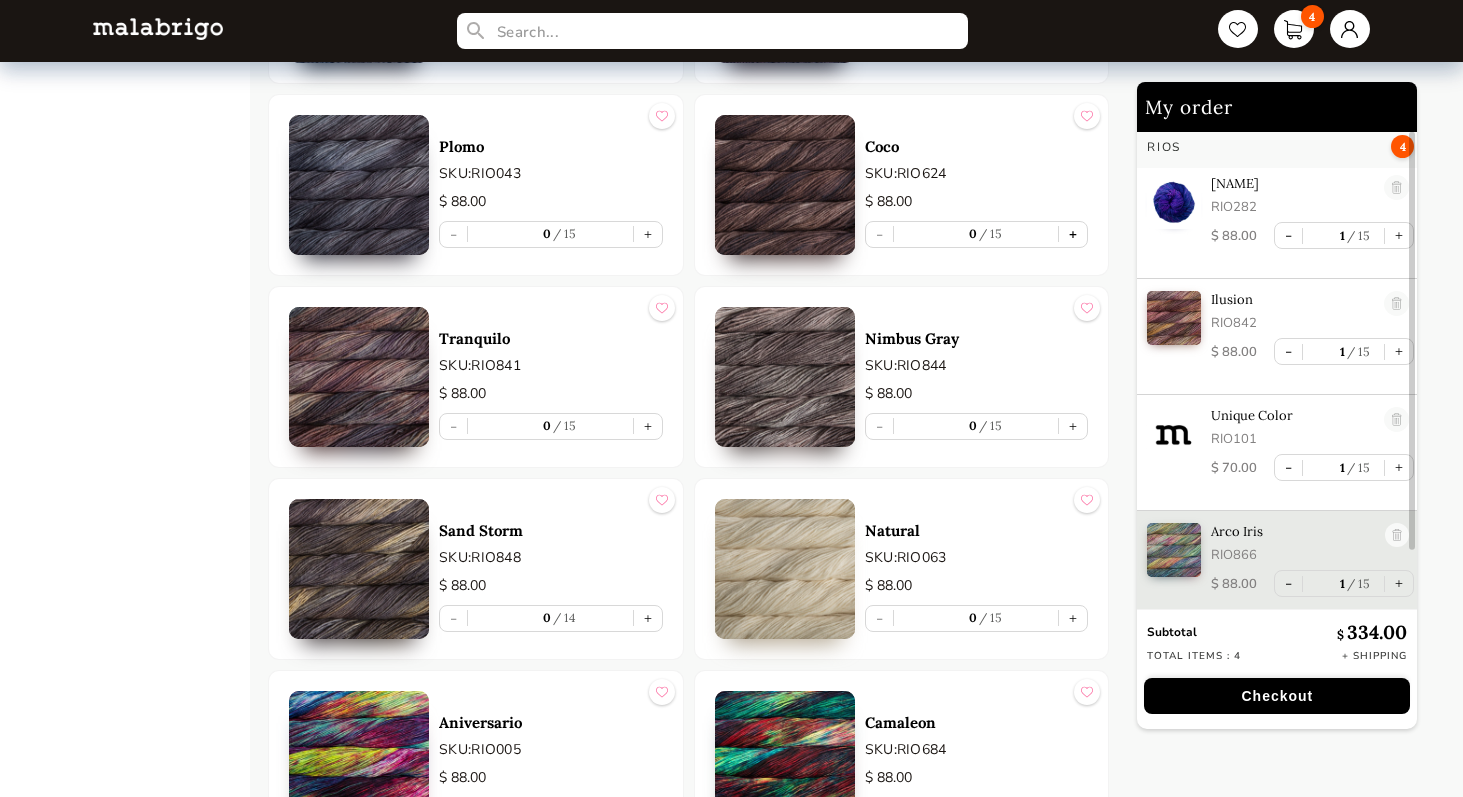 click on "+" at bounding box center (1073, 234) 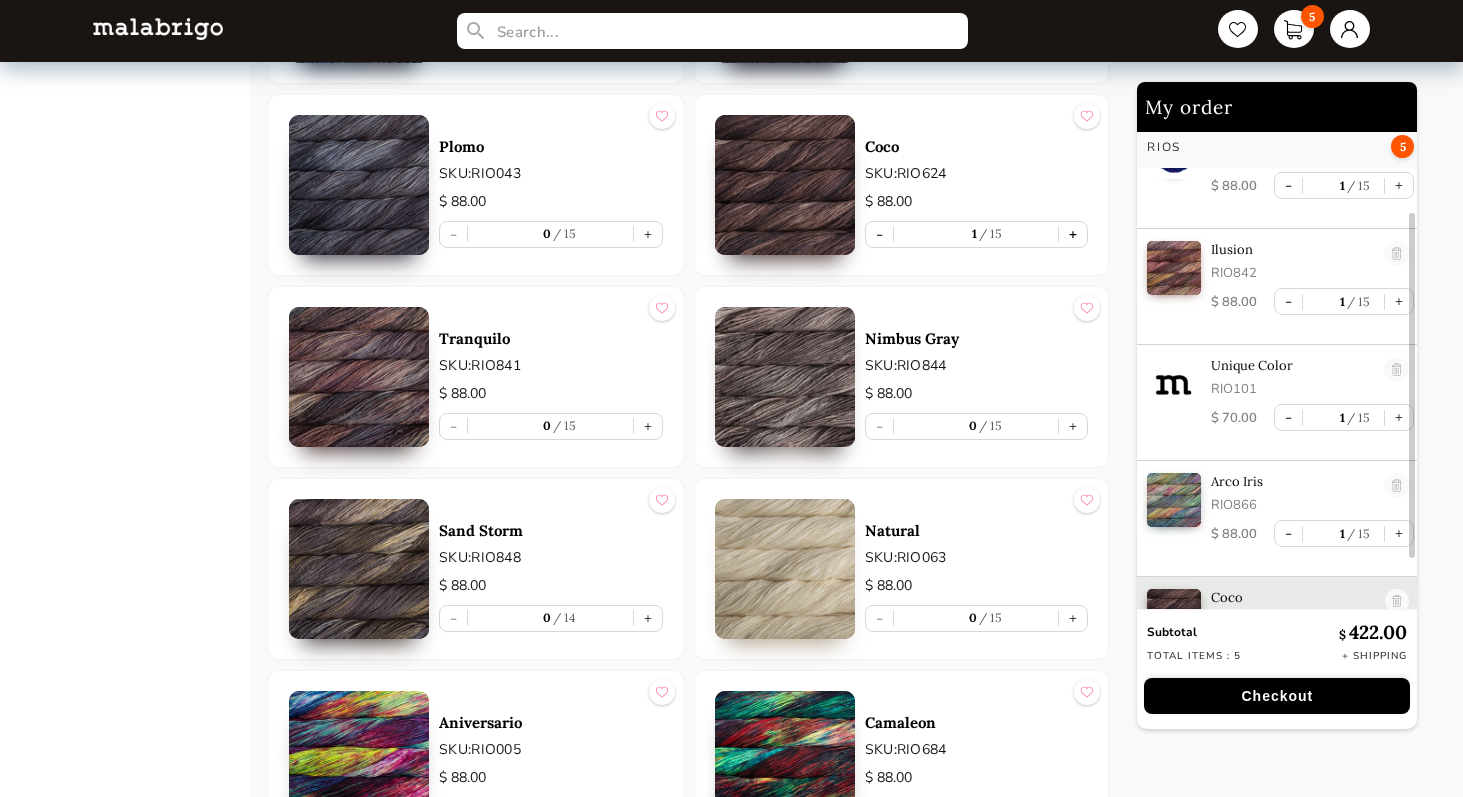 scroll, scrollTop: 121, scrollLeft: 0, axis: vertical 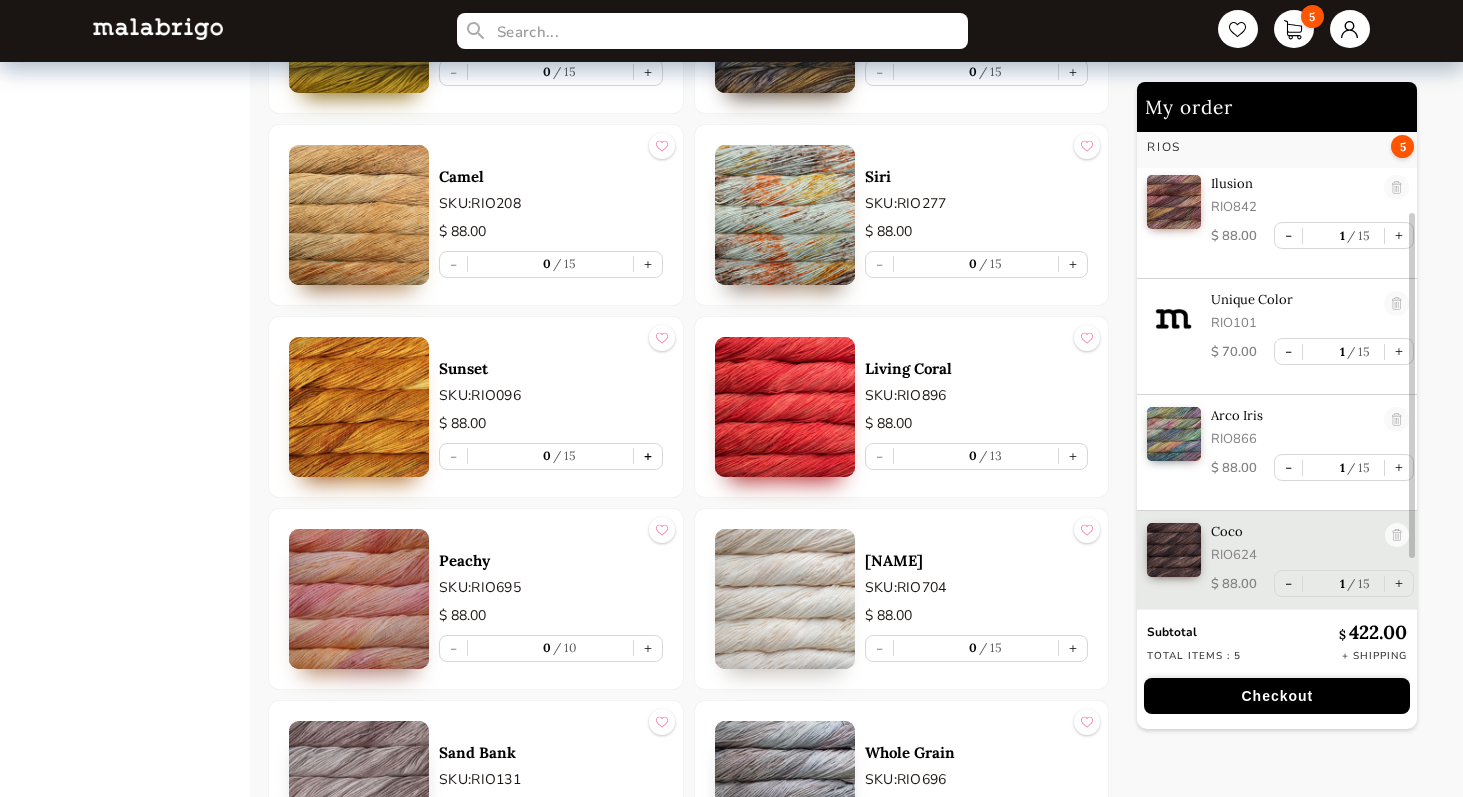 click on "+" at bounding box center [648, 456] 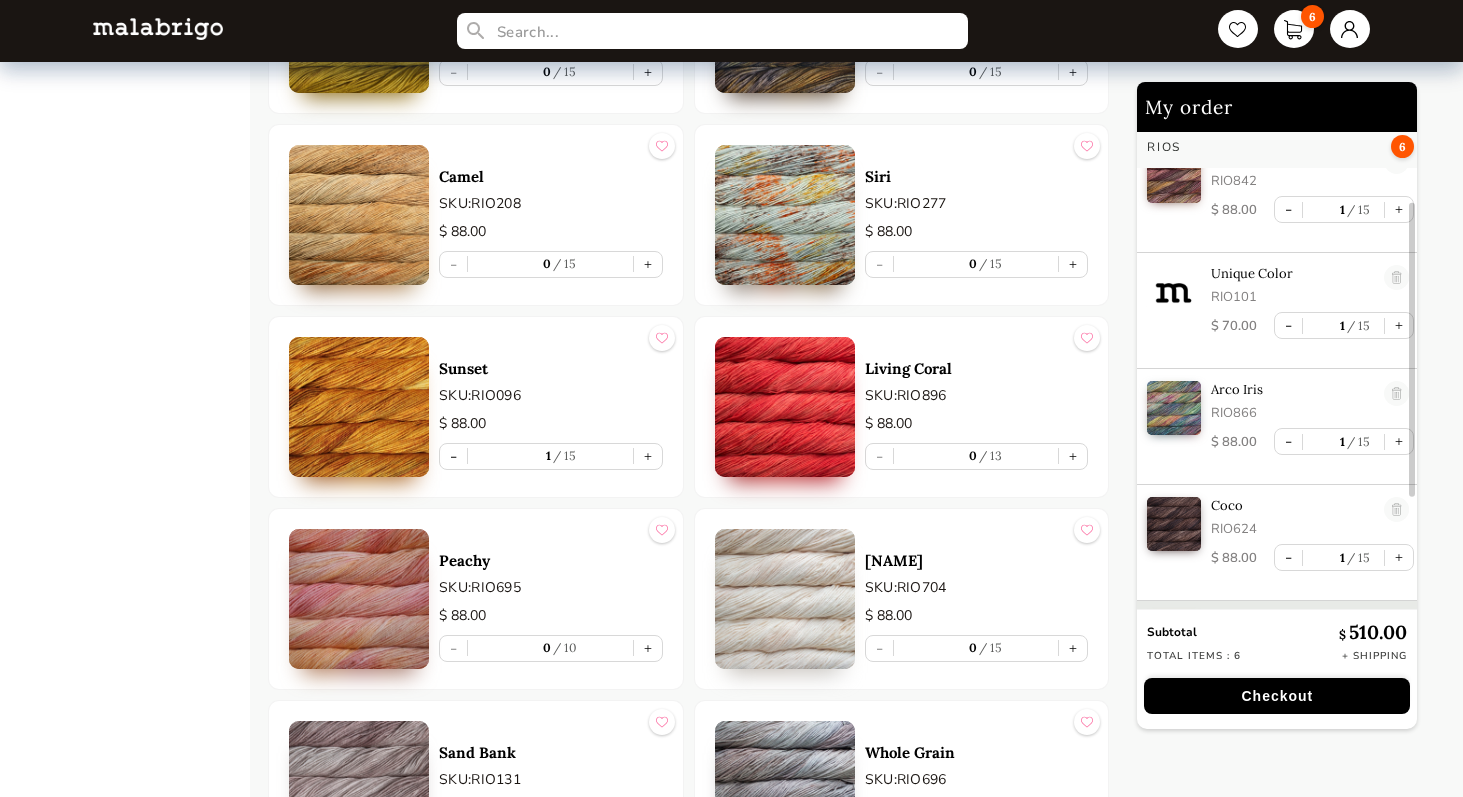 scroll, scrollTop: 237, scrollLeft: 0, axis: vertical 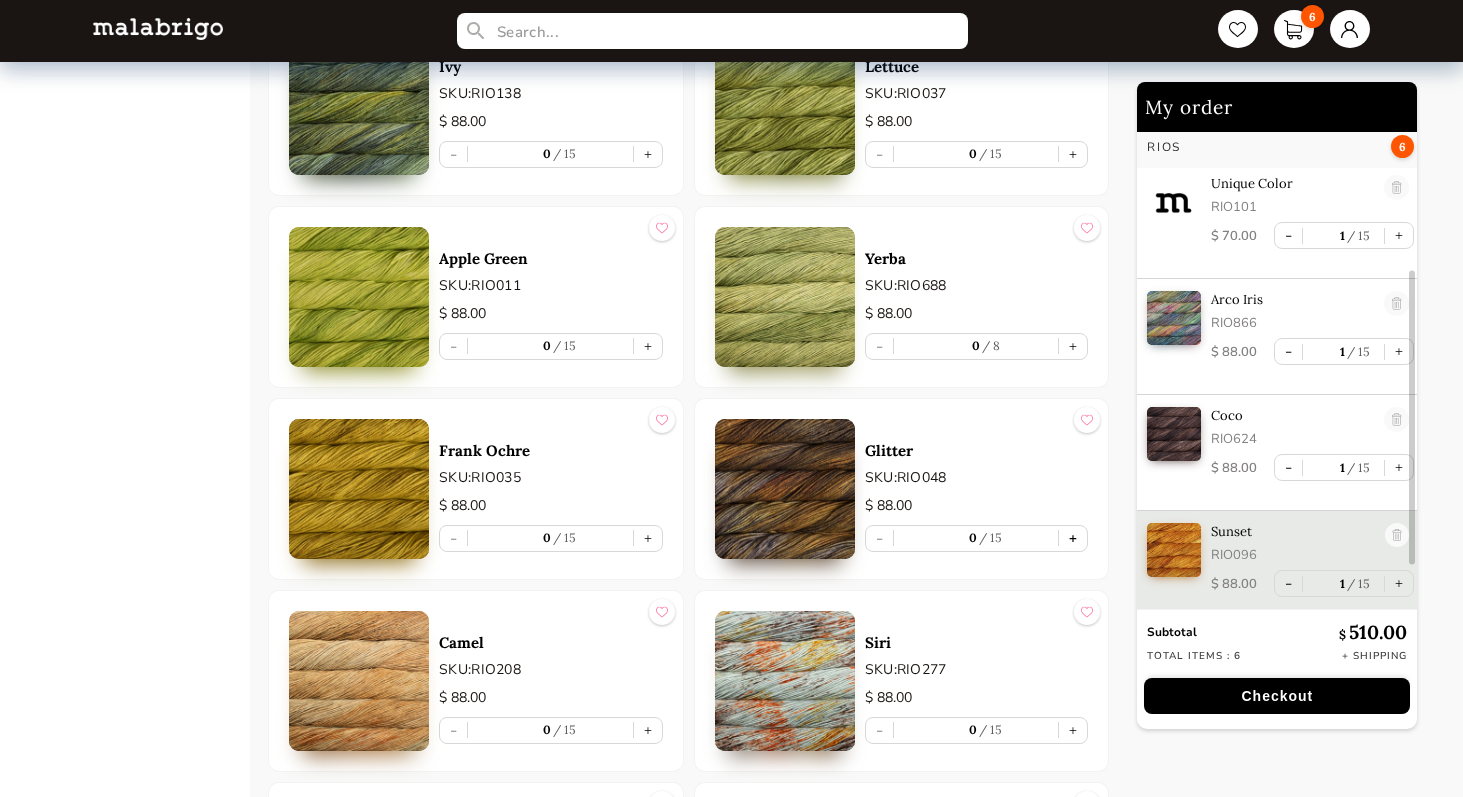 click on "+" at bounding box center [1073, 538] 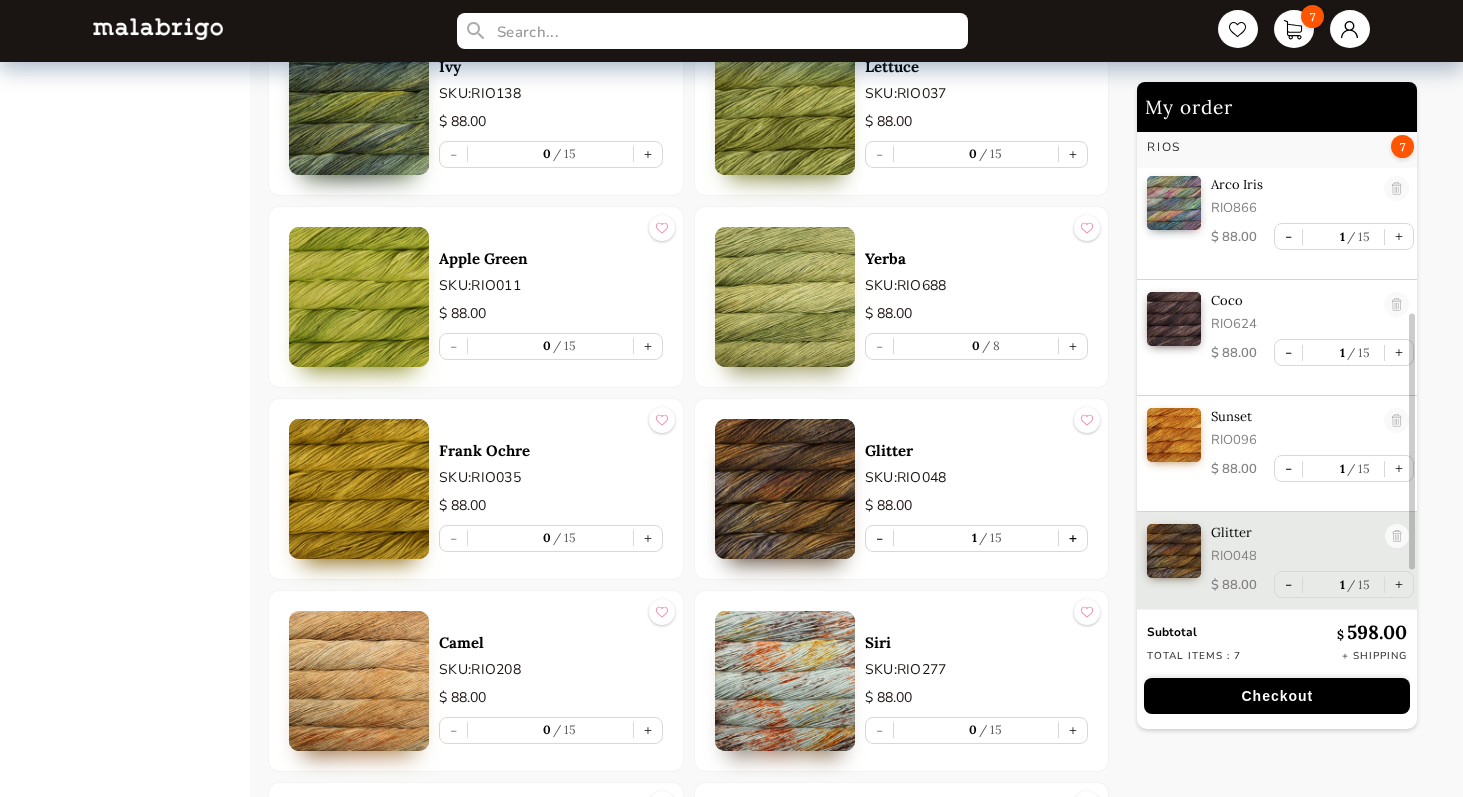 scroll, scrollTop: 354, scrollLeft: 0, axis: vertical 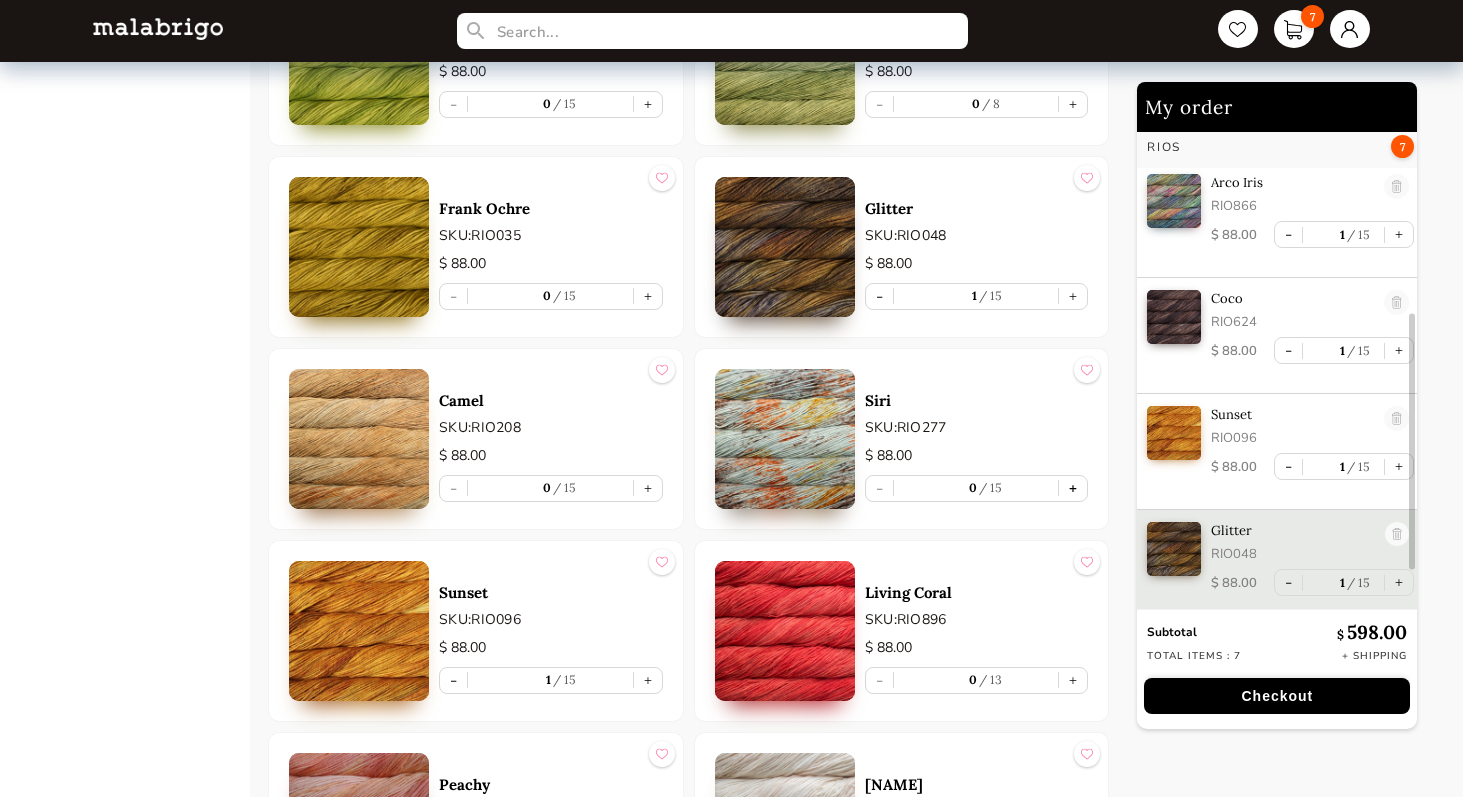 click on "+" at bounding box center [1073, 488] 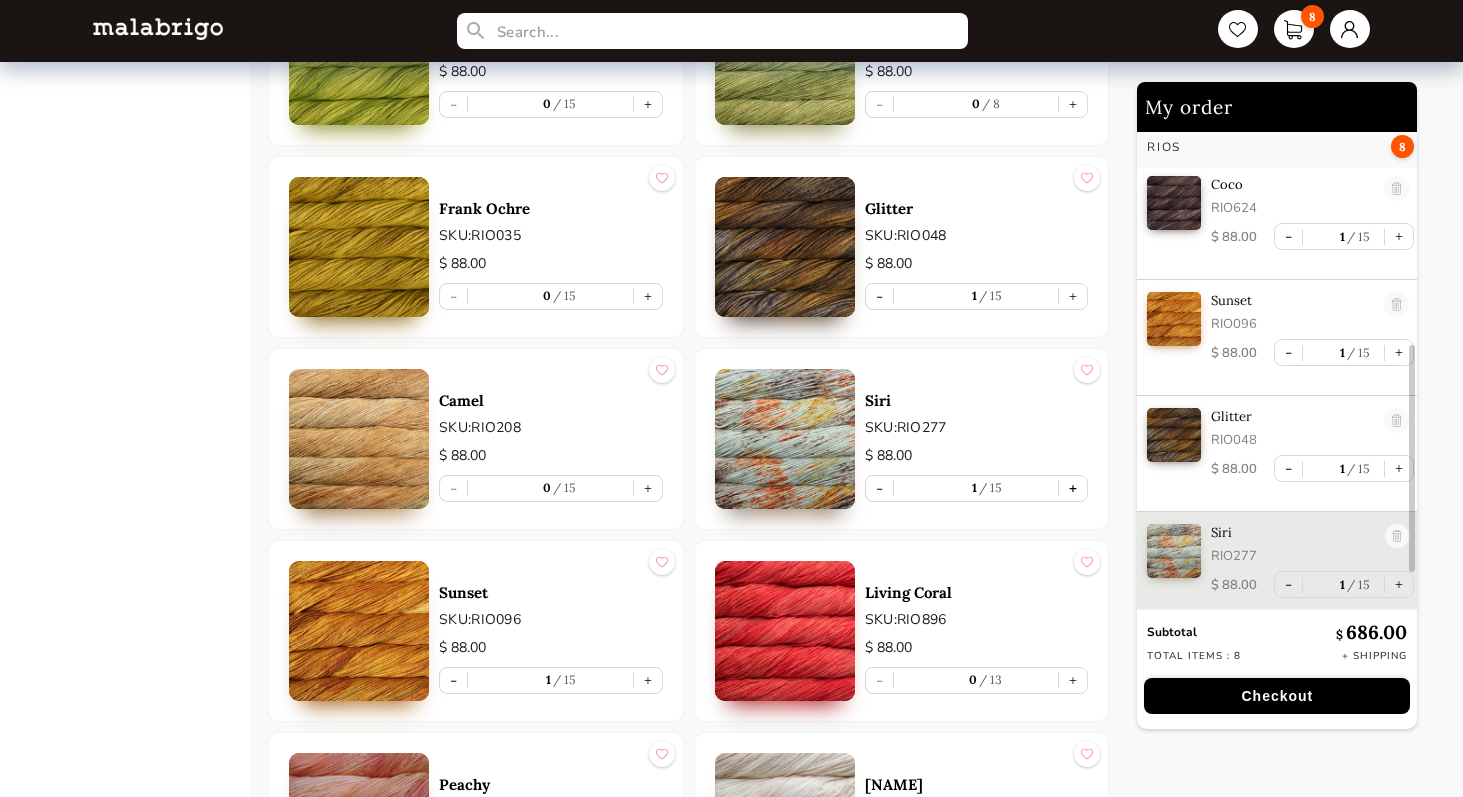 scroll, scrollTop: 469, scrollLeft: 0, axis: vertical 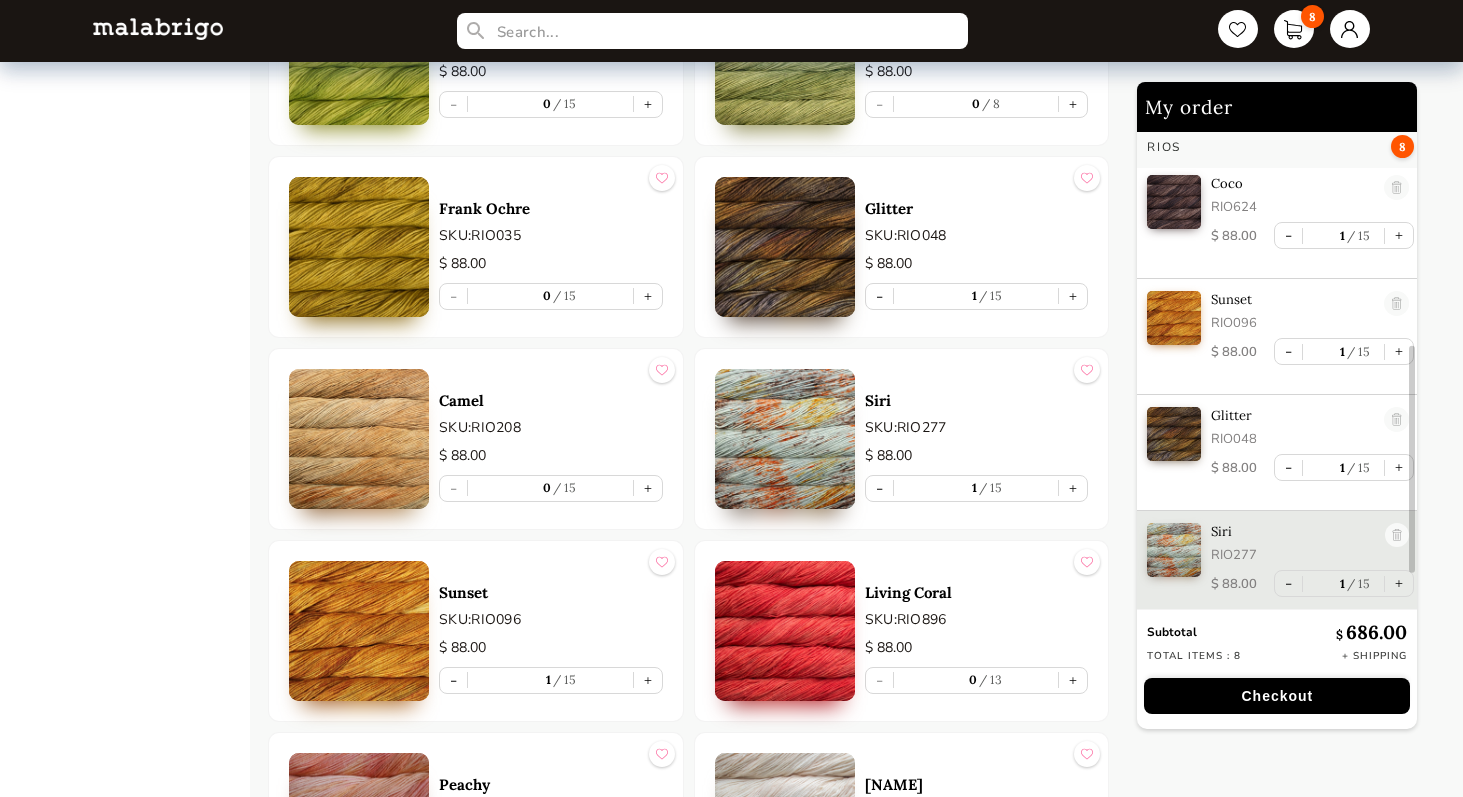click on "Checkout" at bounding box center (1277, 696) 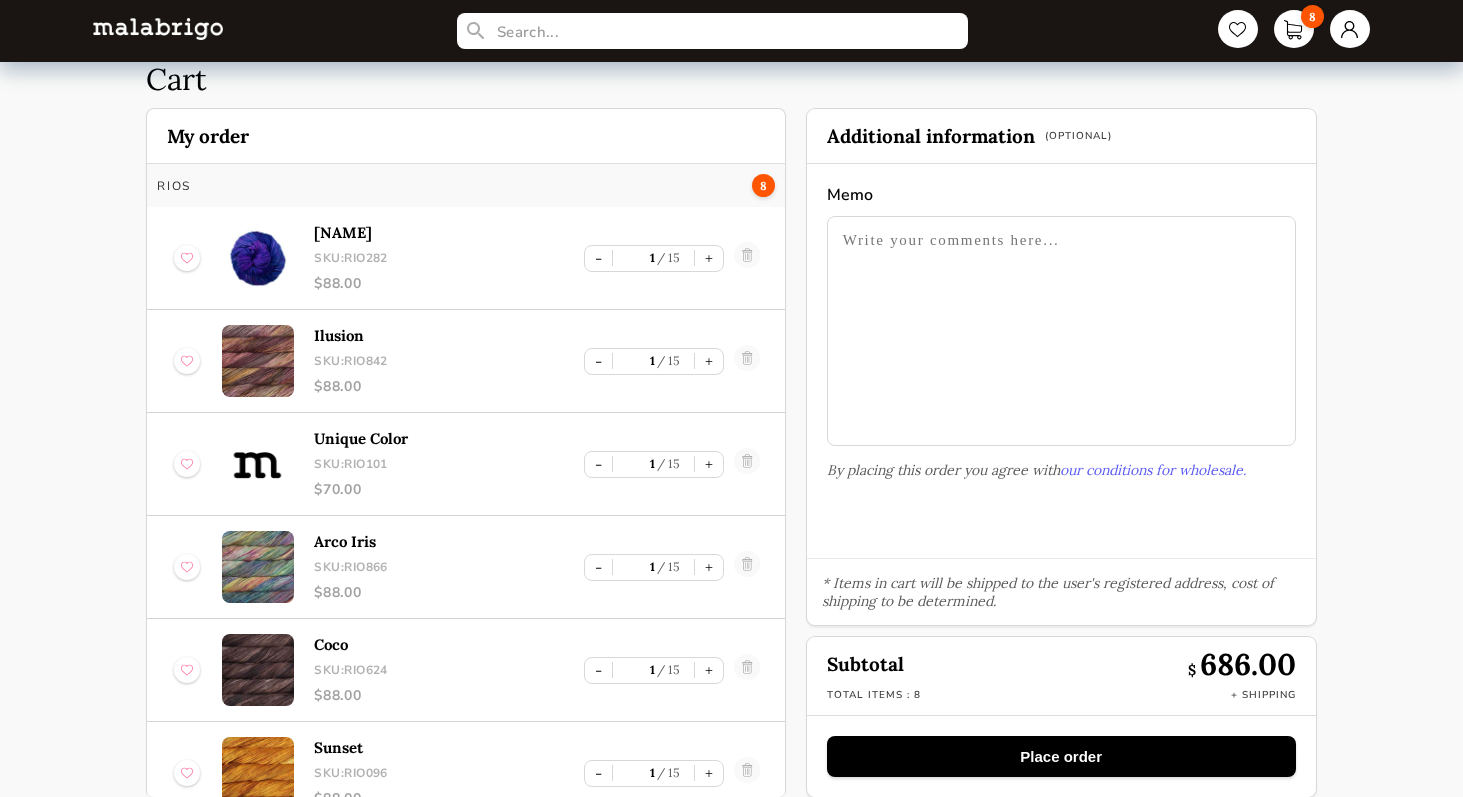 scroll, scrollTop: 0, scrollLeft: 0, axis: both 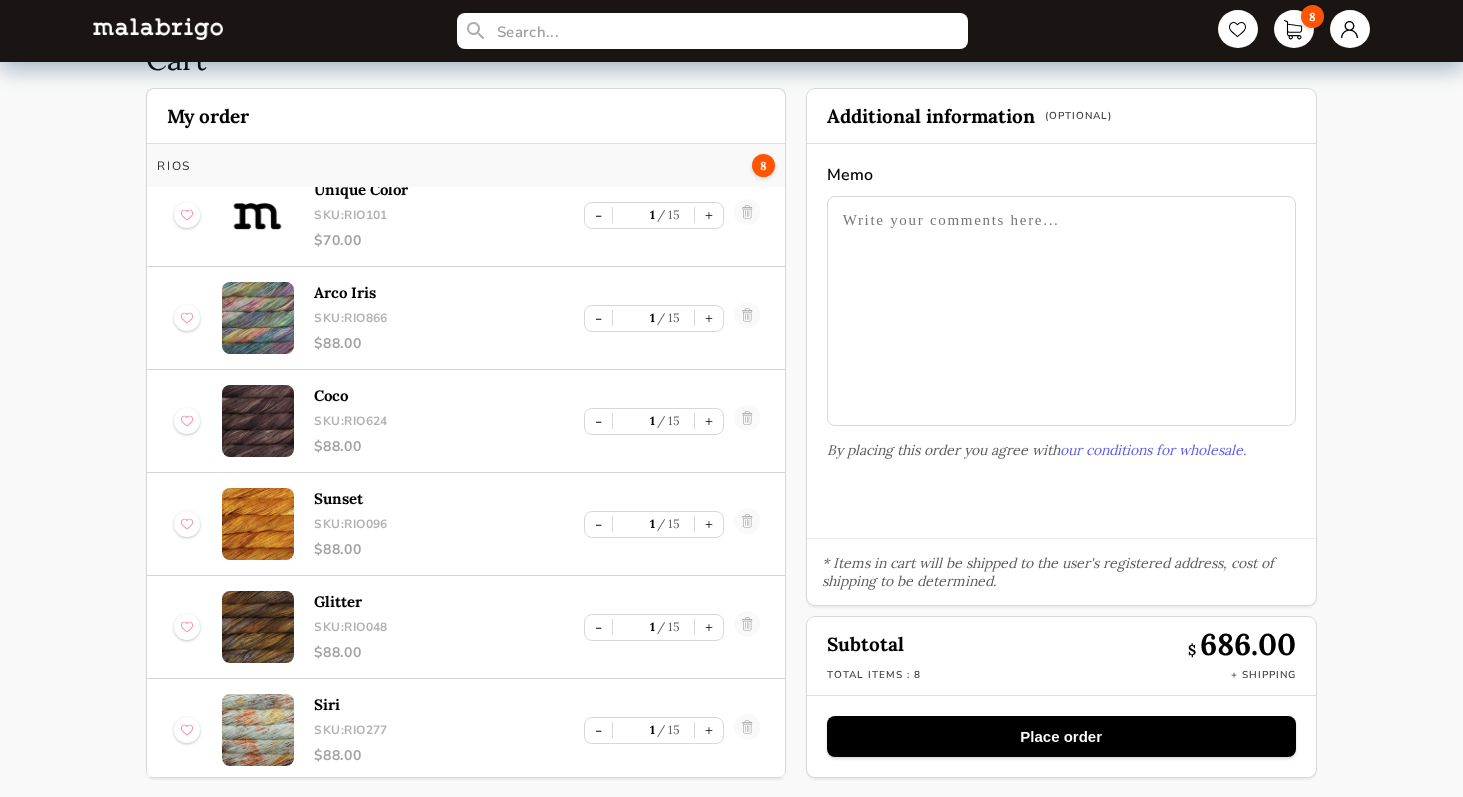 click on "Place order" at bounding box center [1061, 736] 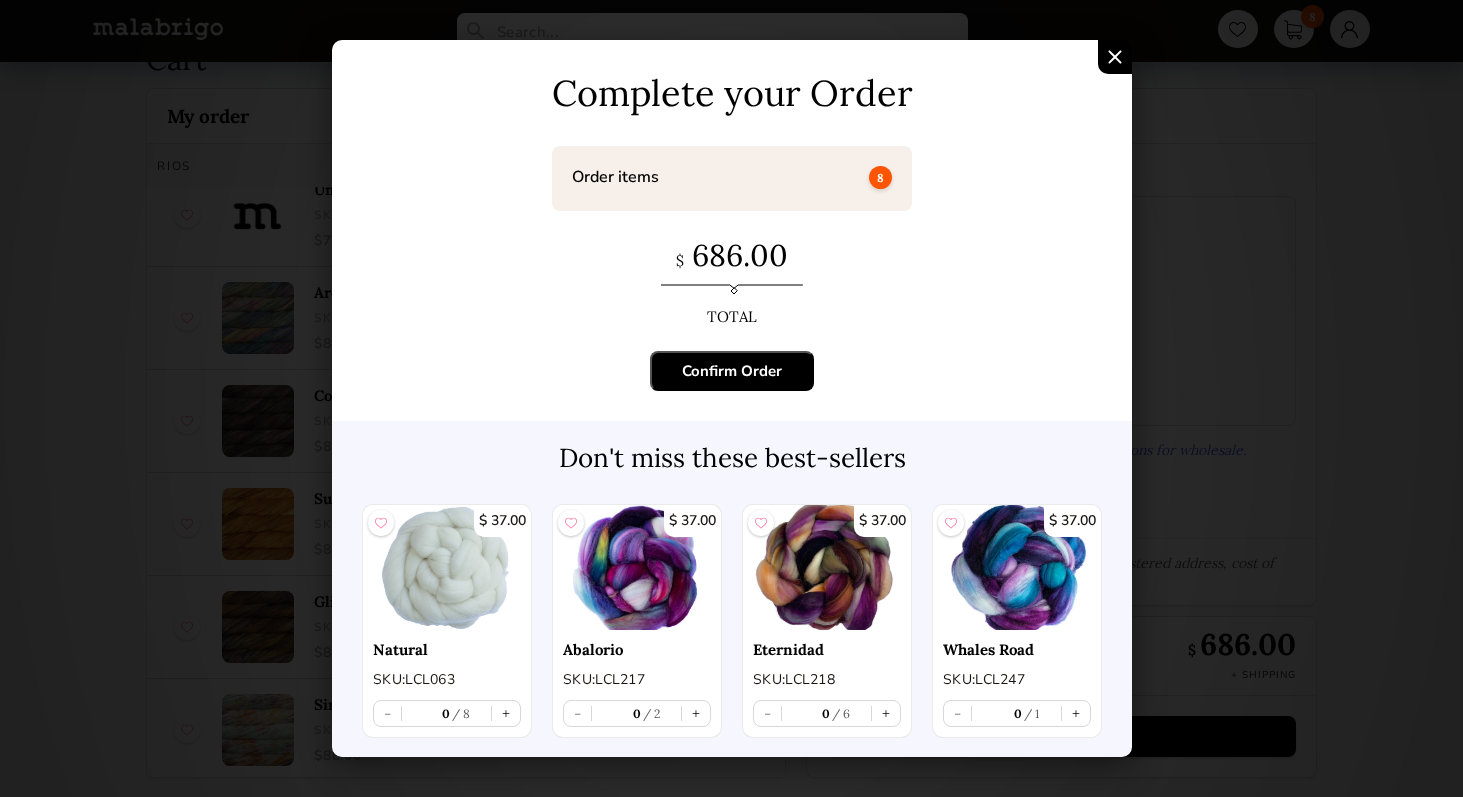 click on "Complete your Order Order items 8 $   686.00 TOTAL Confirm Order Don't miss these best-sellers $   37.00 Natural SKU:  LCL063 - 0 8 + $   37.00 Abalorio SKU:  LCL217 - 0 2 + $   37.00 Eternidad SKU:  LCL218 - 0 6 + $   37.00 Whales Road SKU:  LCL247 - 0 1 +" at bounding box center [731, 398] 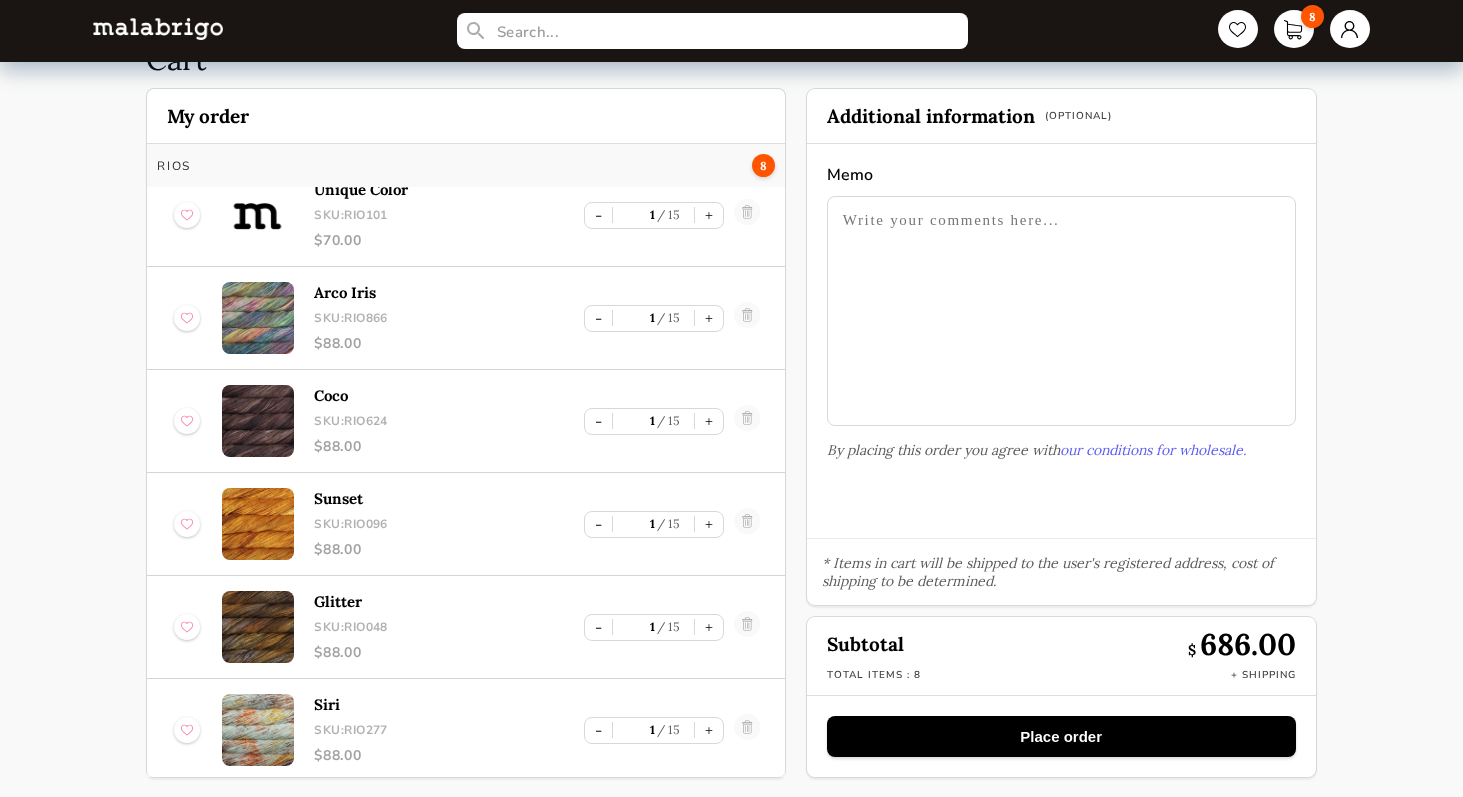 scroll, scrollTop: 0, scrollLeft: 0, axis: both 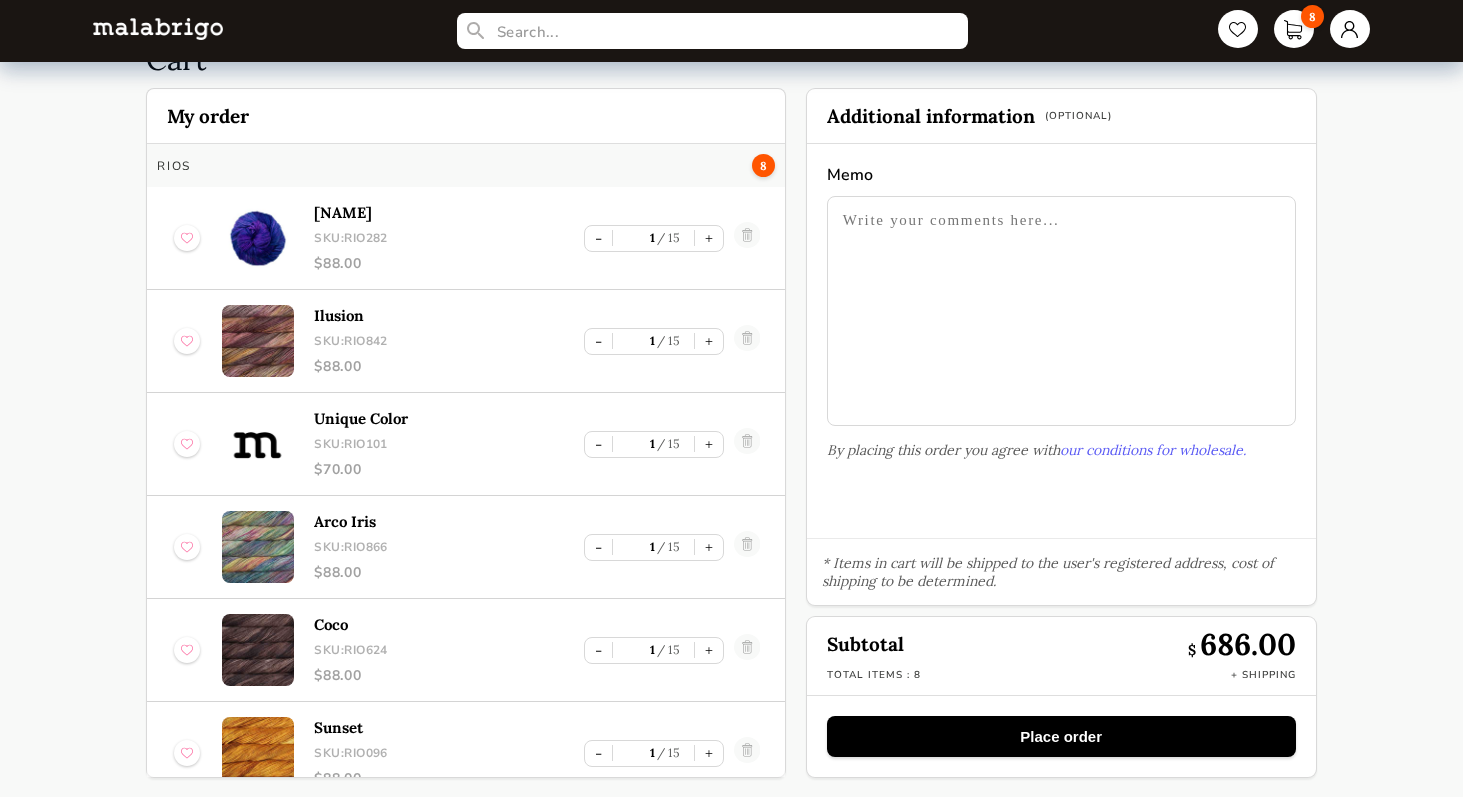 click on "Place order" at bounding box center (1061, 736) 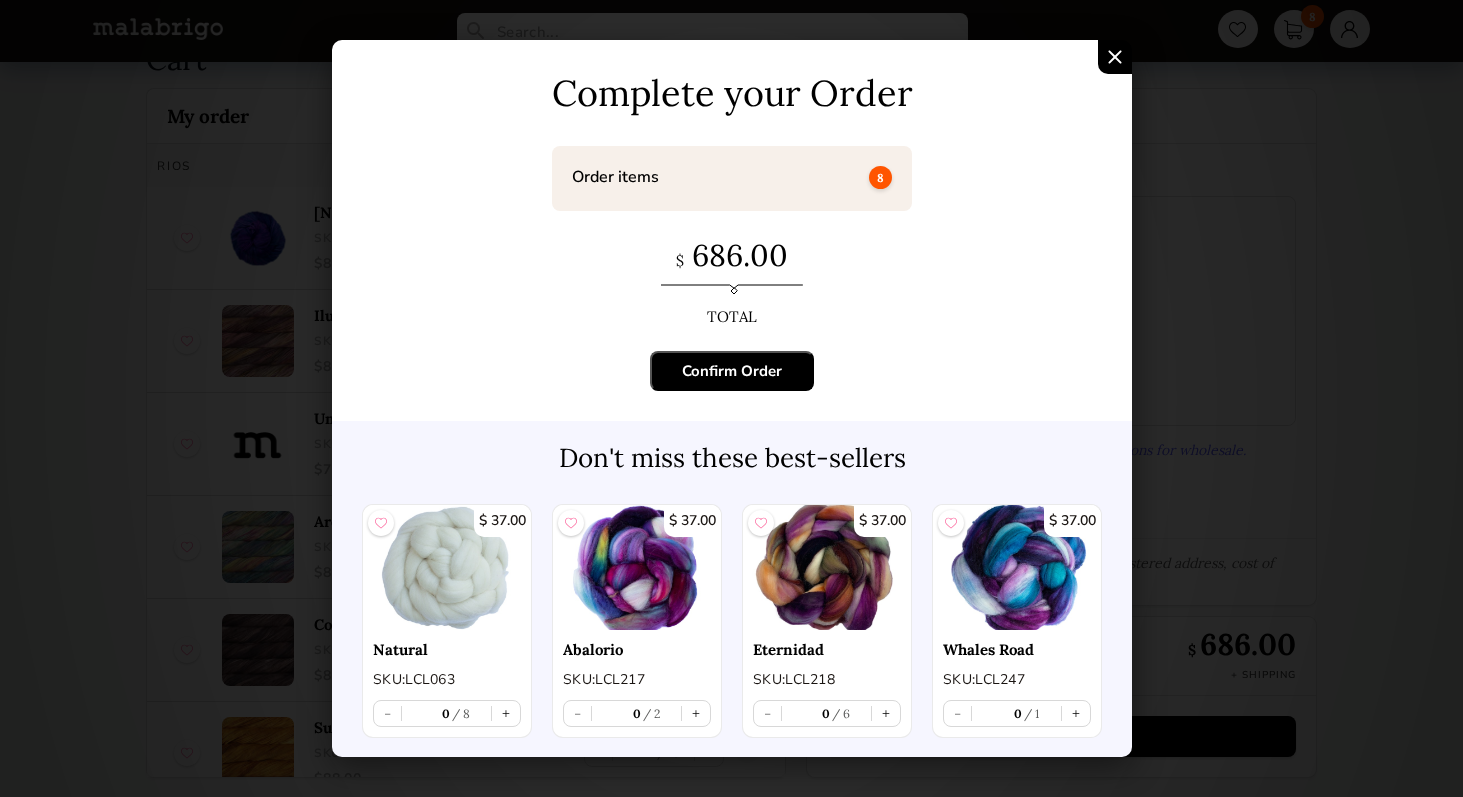 click on "Confirm Order" at bounding box center (732, 371) 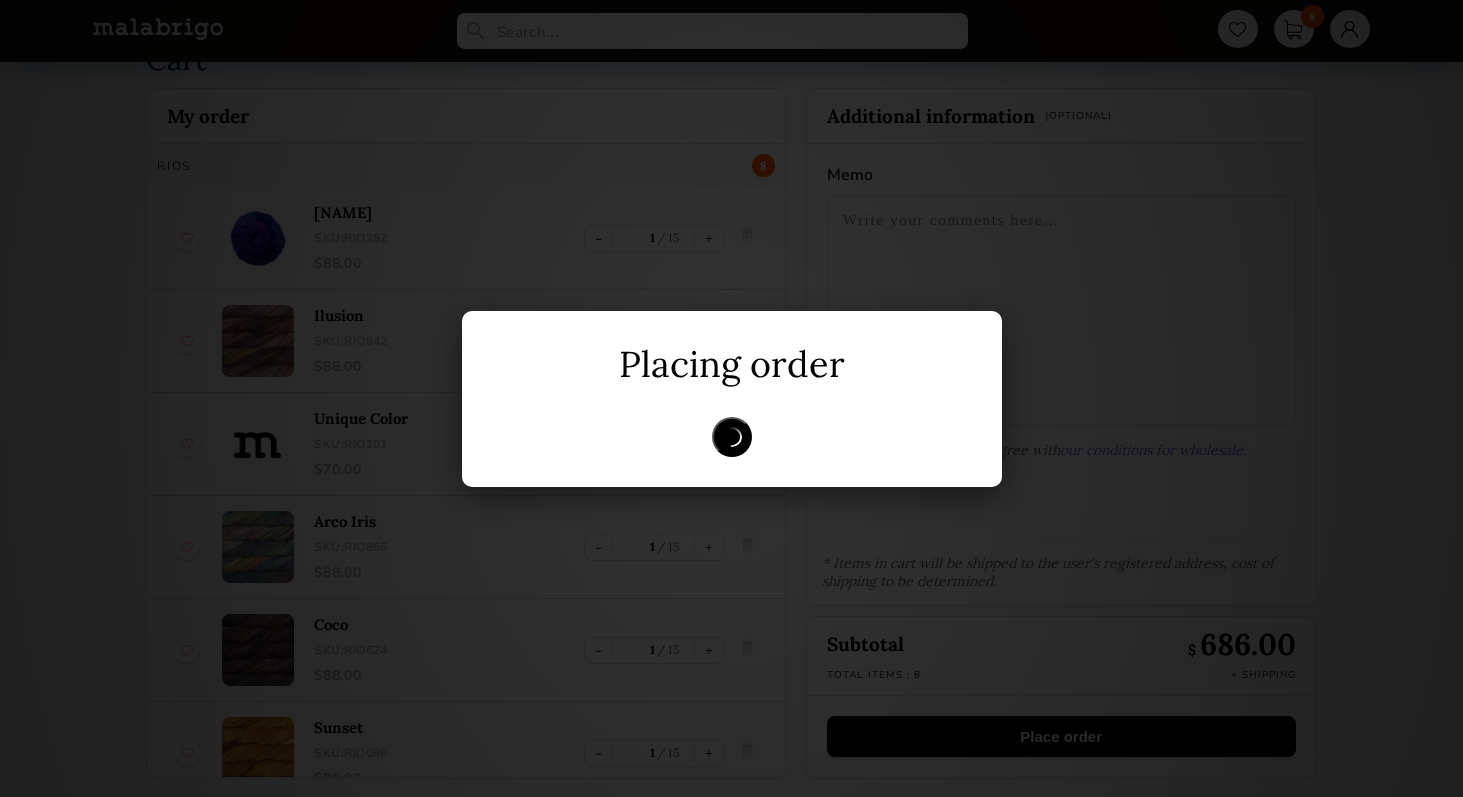 scroll, scrollTop: 0, scrollLeft: 0, axis: both 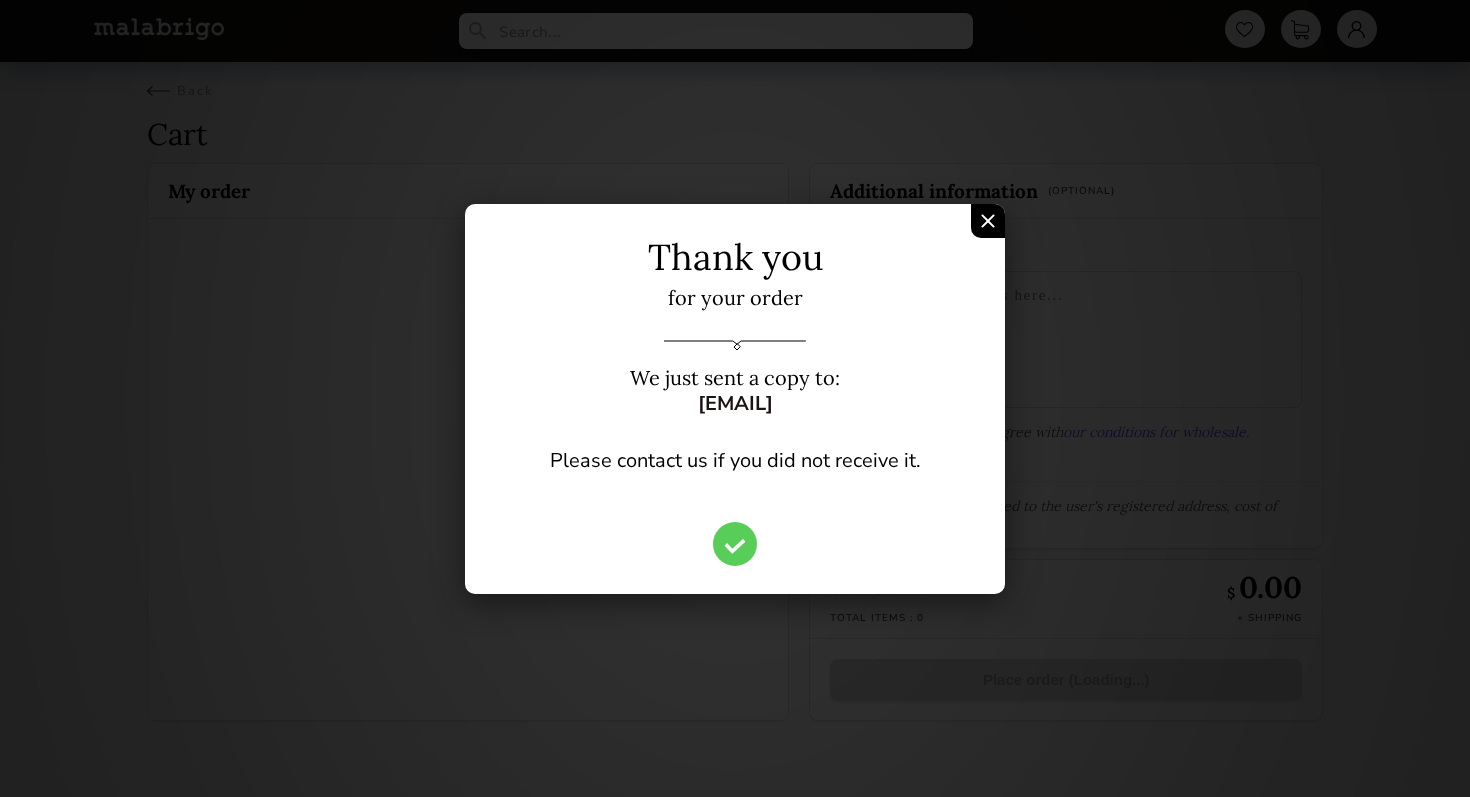 click at bounding box center (988, 221) 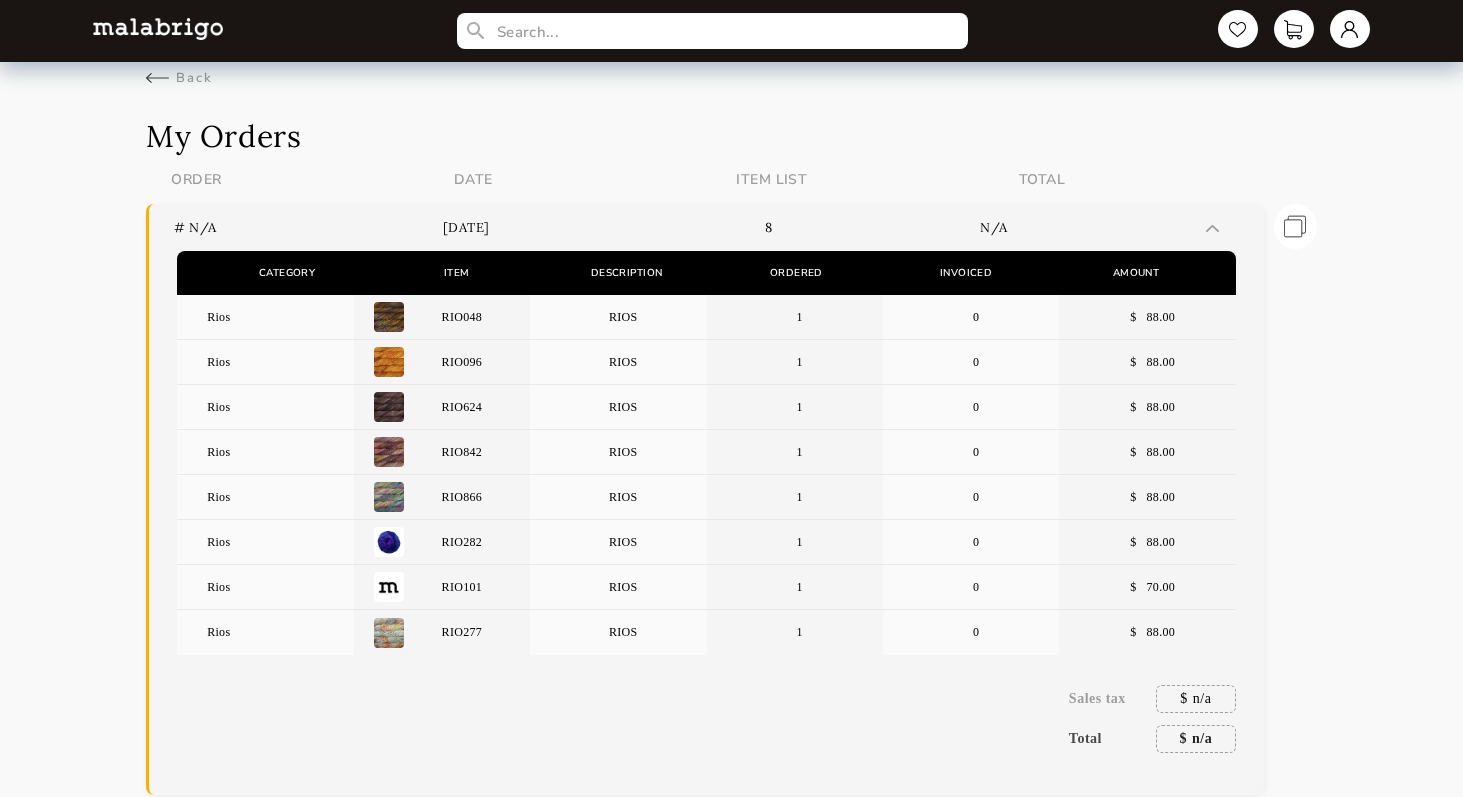 scroll, scrollTop: 129, scrollLeft: 0, axis: vertical 